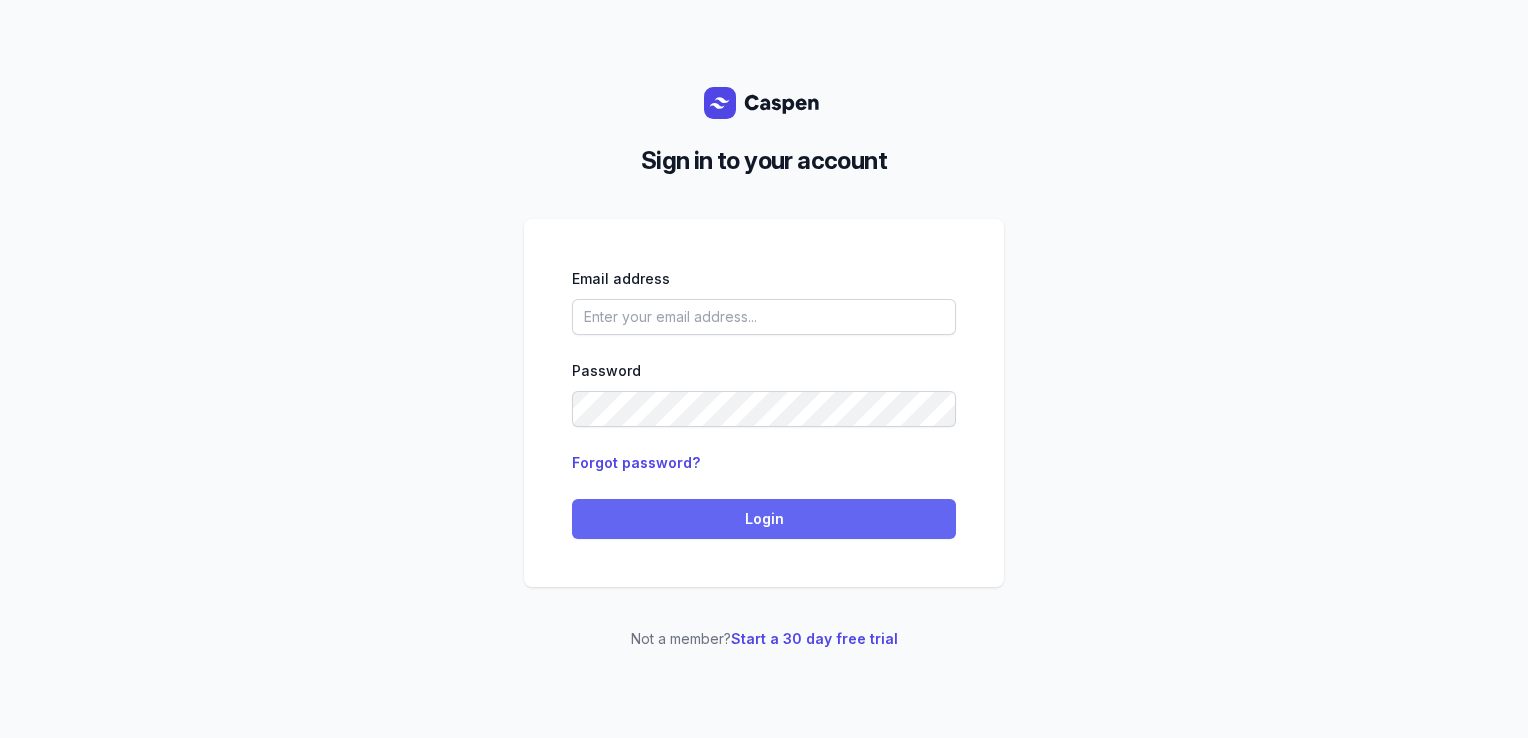 scroll, scrollTop: 0, scrollLeft: 0, axis: both 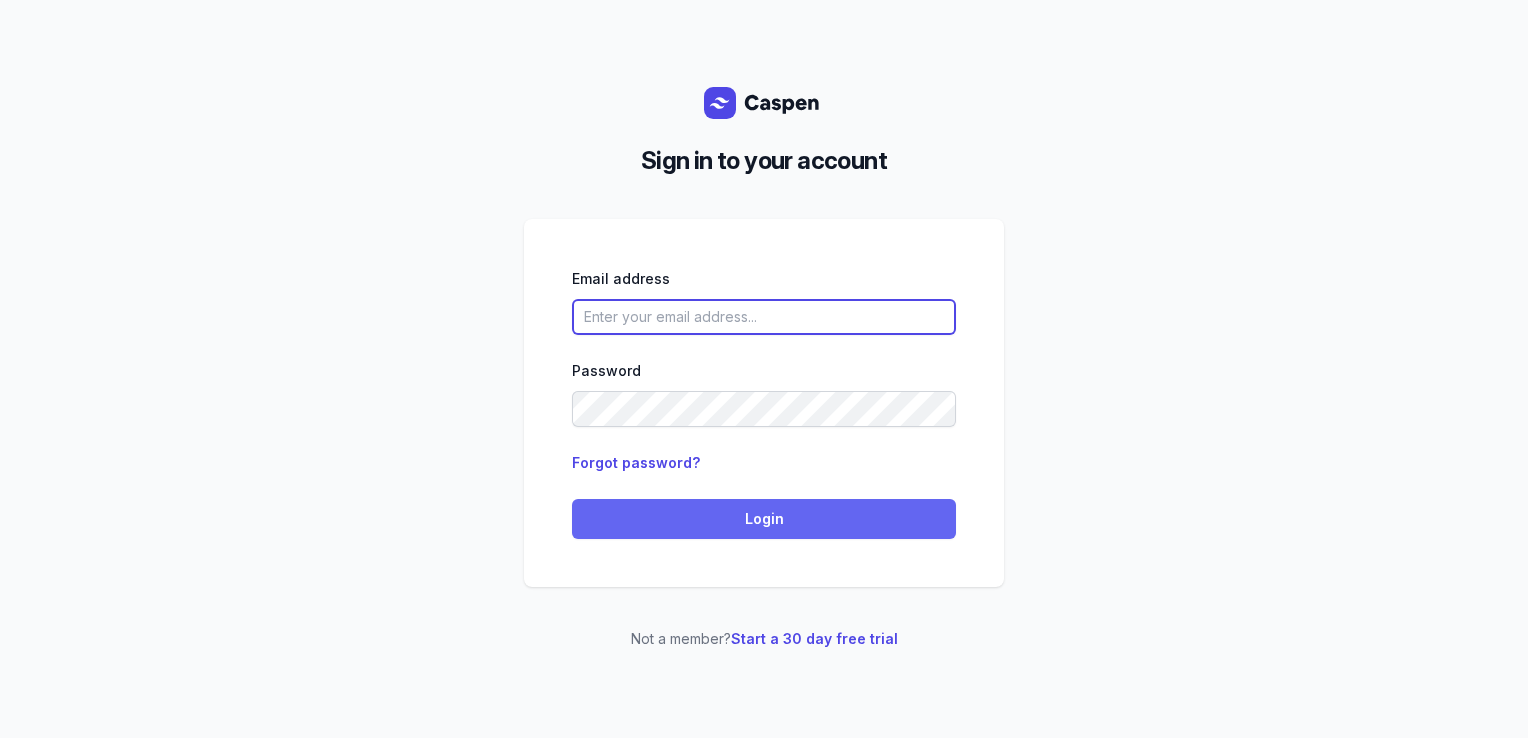 type on "courtney@courtneymaccounselling.com.au" 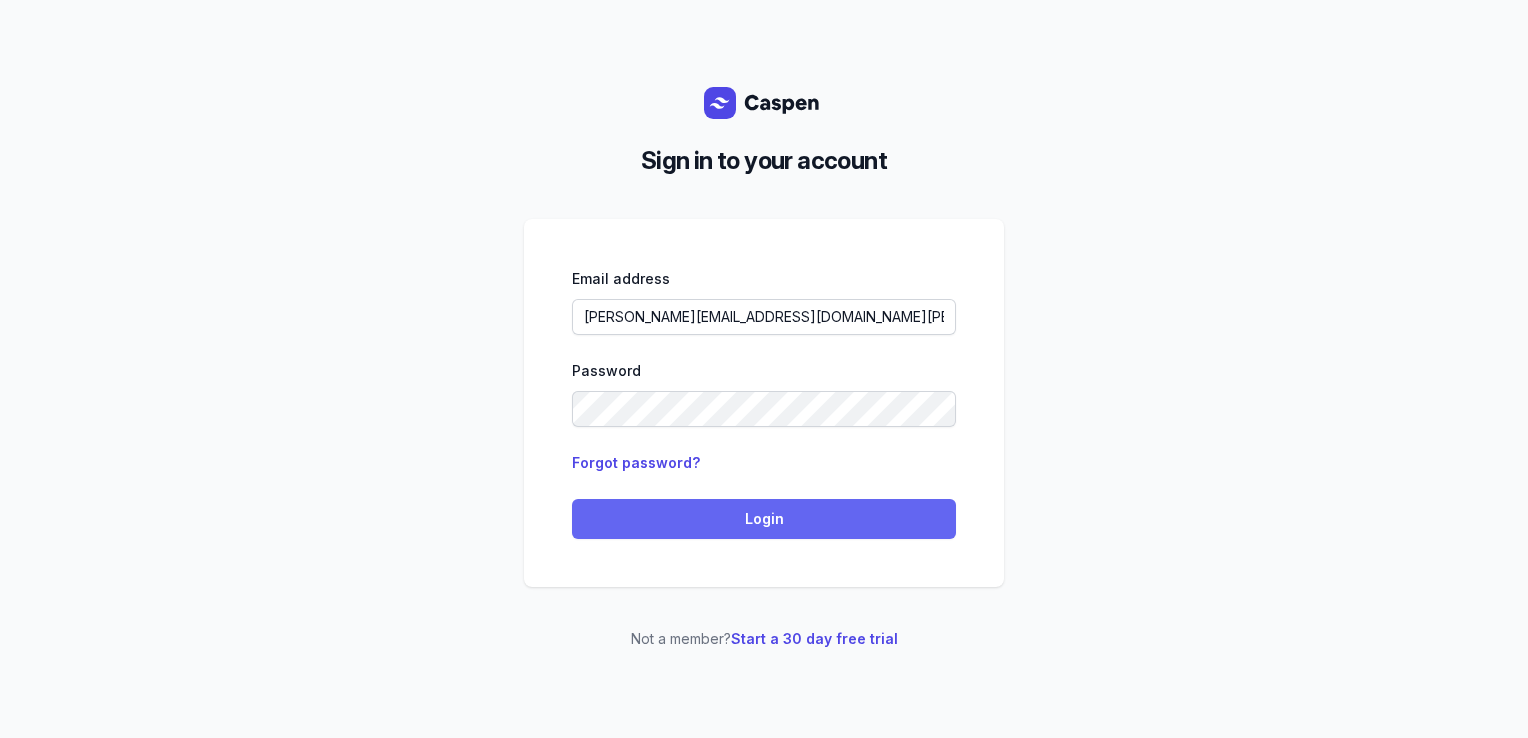 click on "Login" at bounding box center [764, 519] 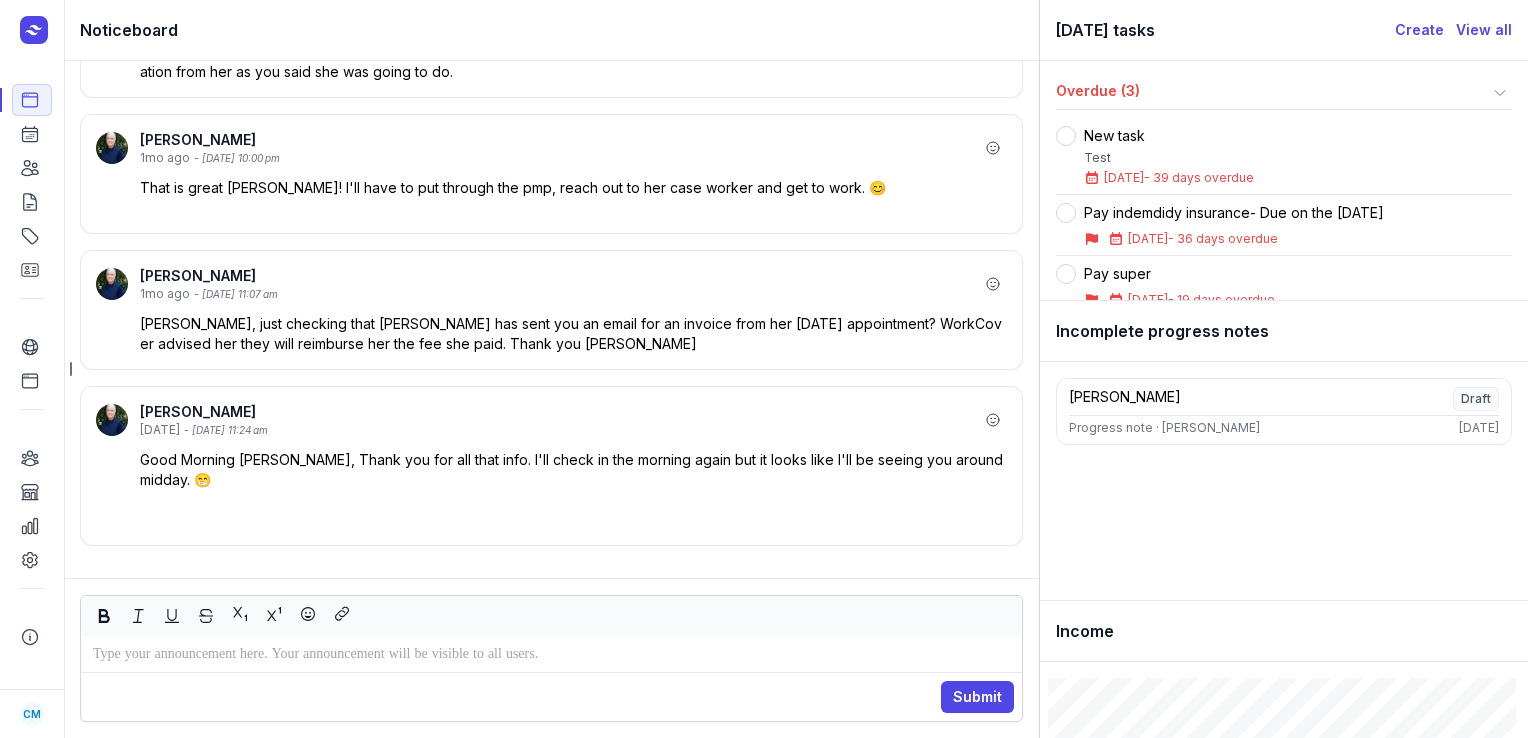 scroll, scrollTop: 0, scrollLeft: 0, axis: both 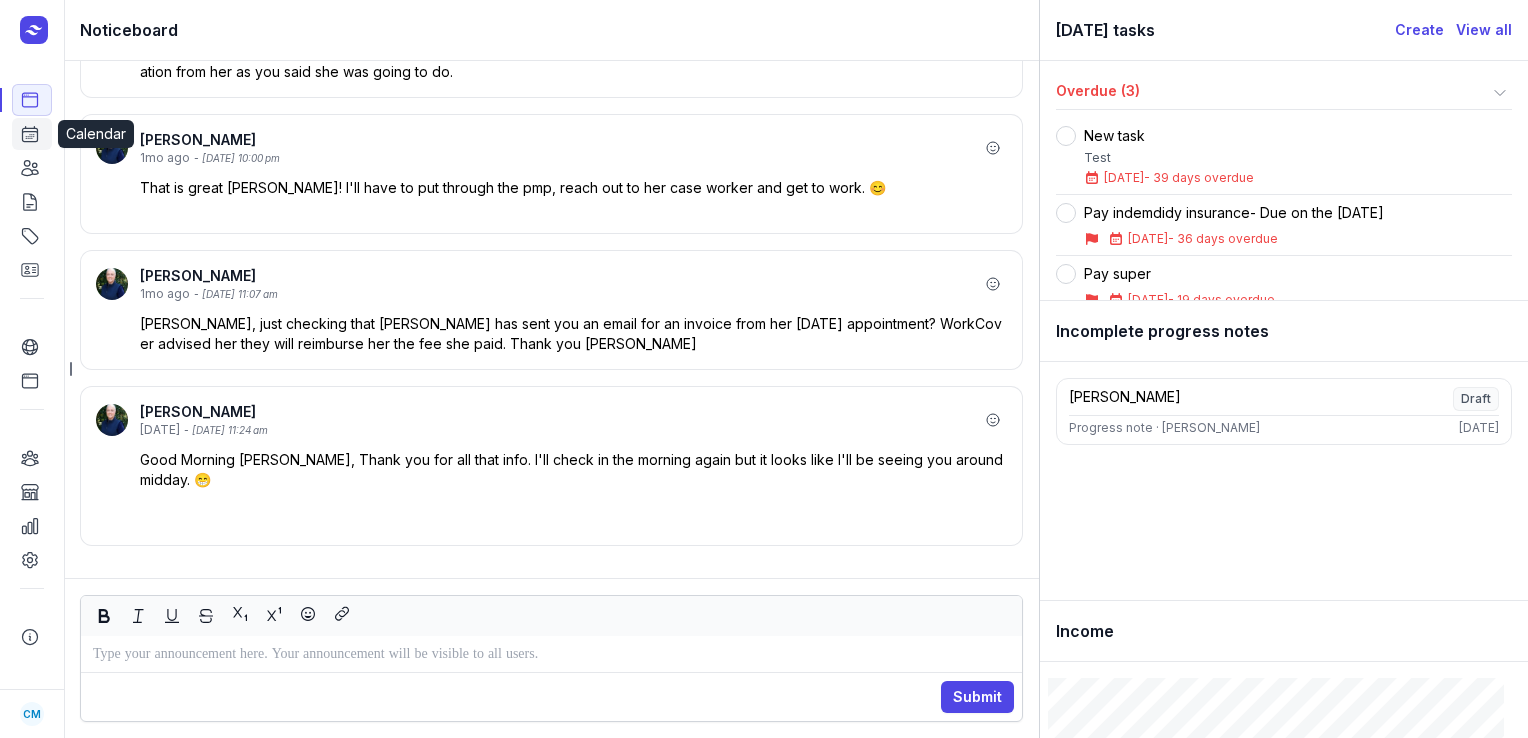 click on "Calendar" 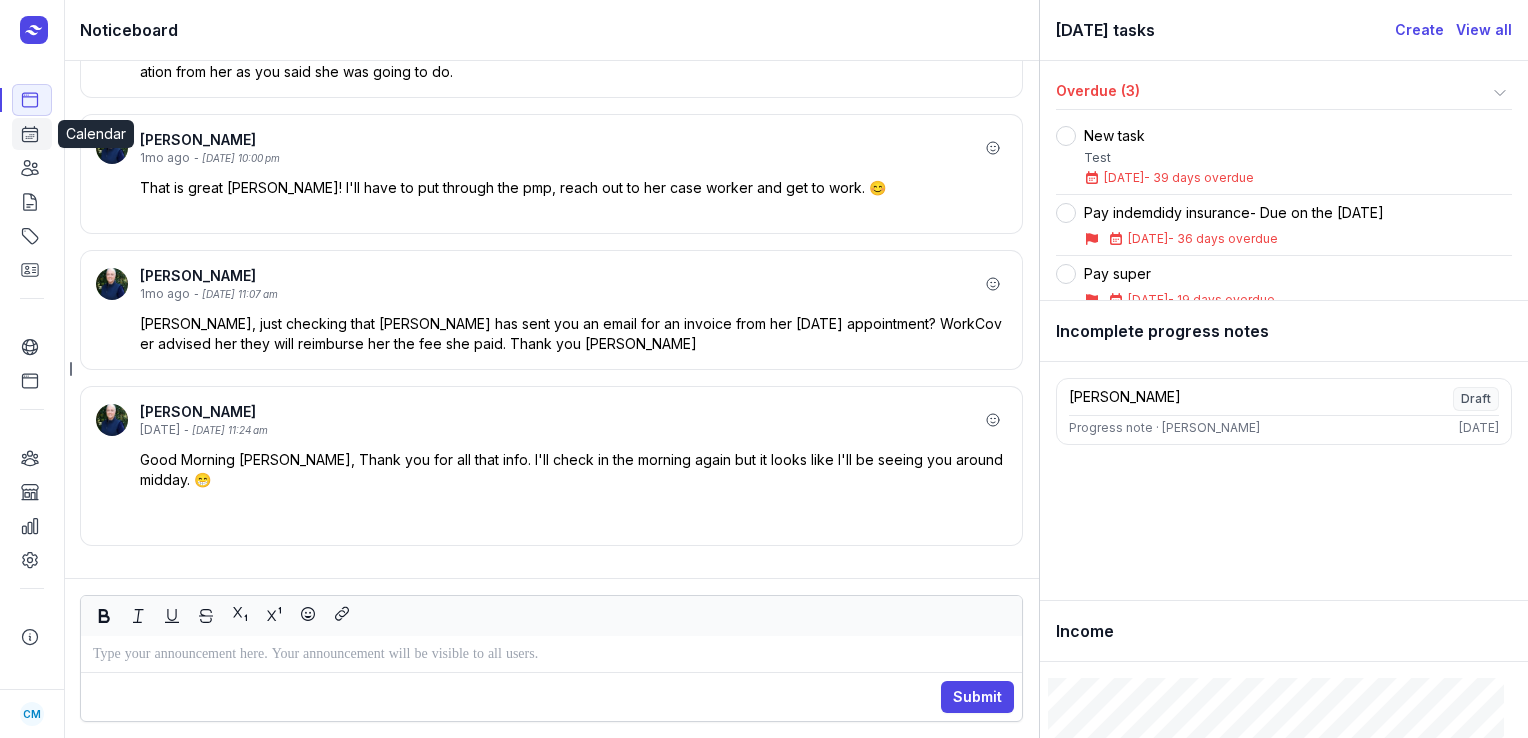 select on "week" 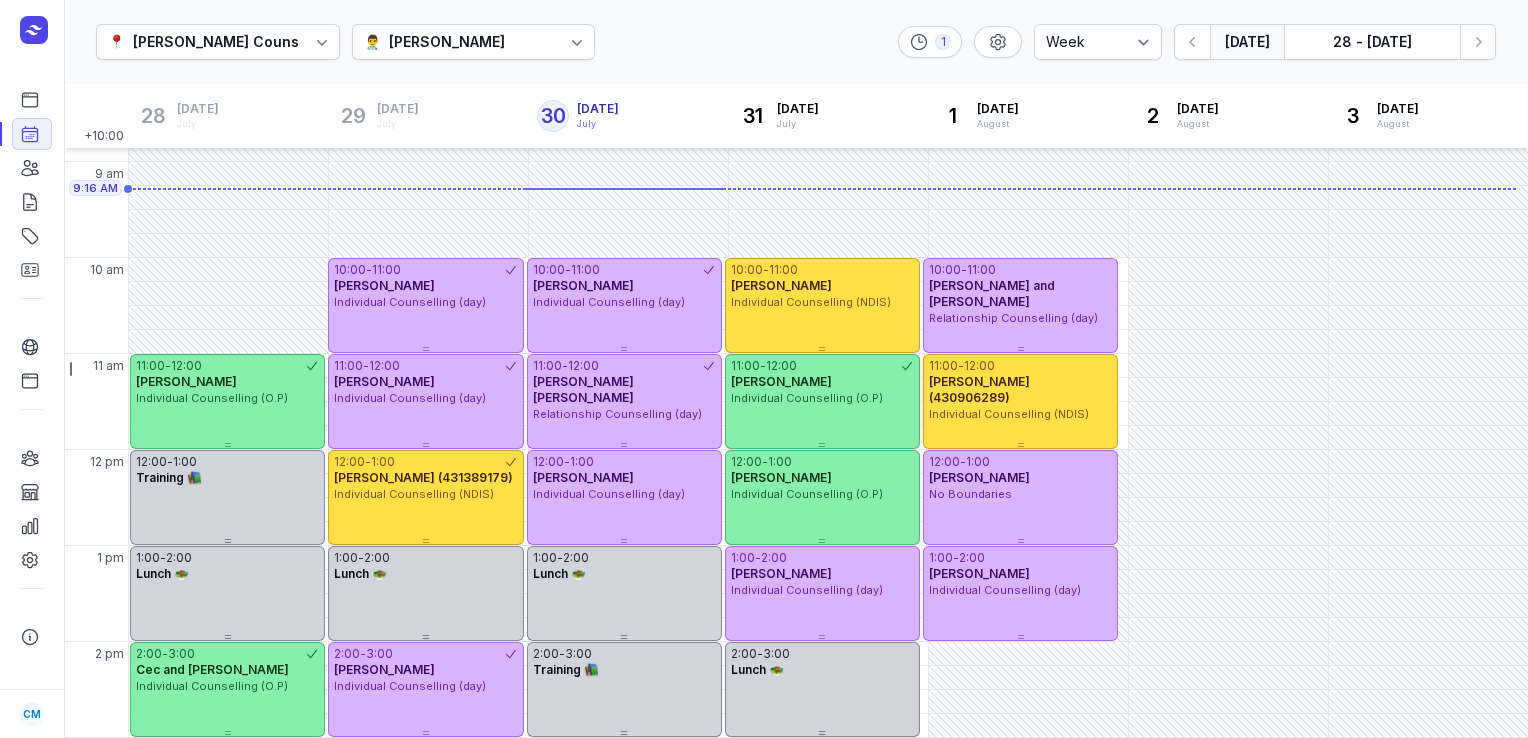 scroll, scrollTop: 80, scrollLeft: 0, axis: vertical 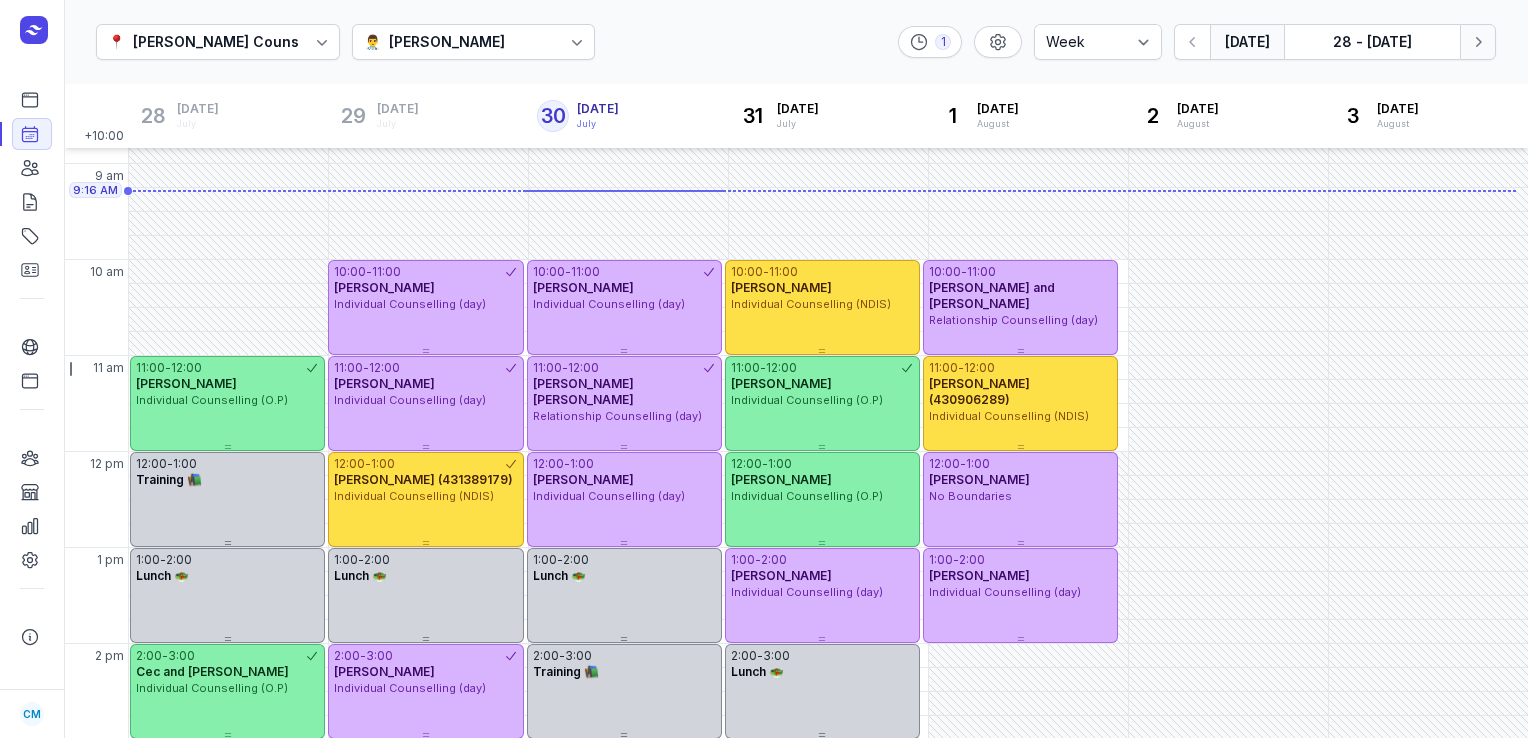 click 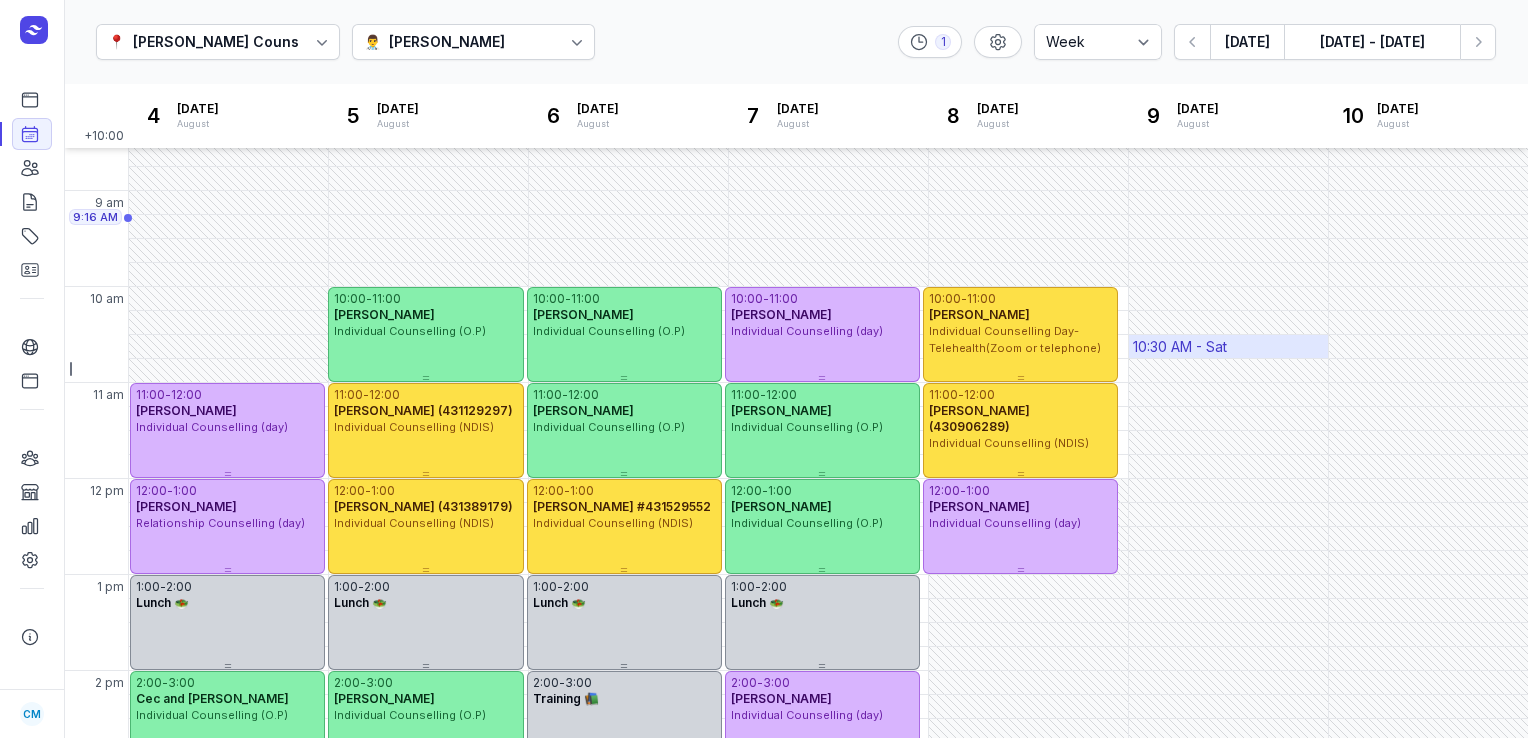 scroll, scrollTop: 52, scrollLeft: 0, axis: vertical 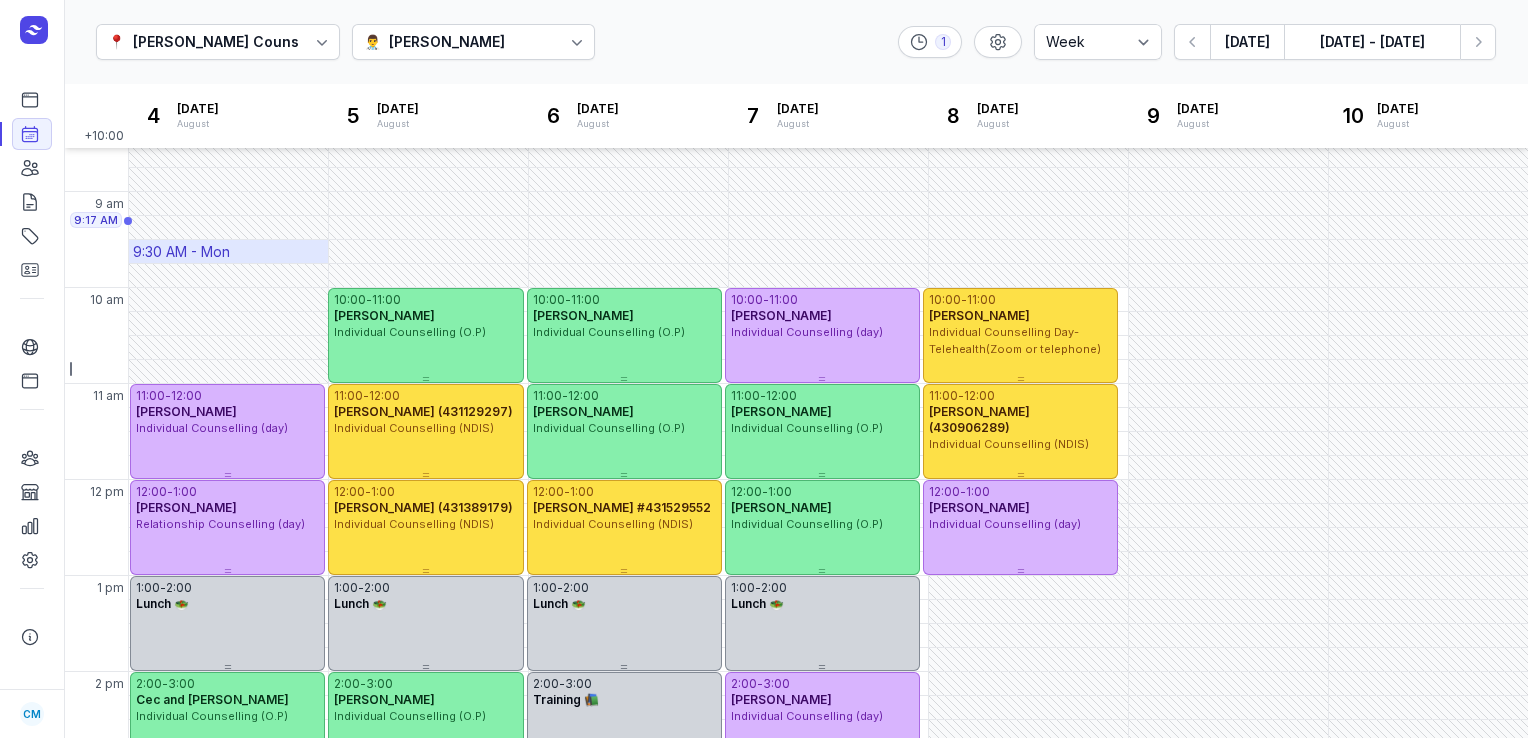 click on "9:30 AM - Mon" at bounding box center (181, 252) 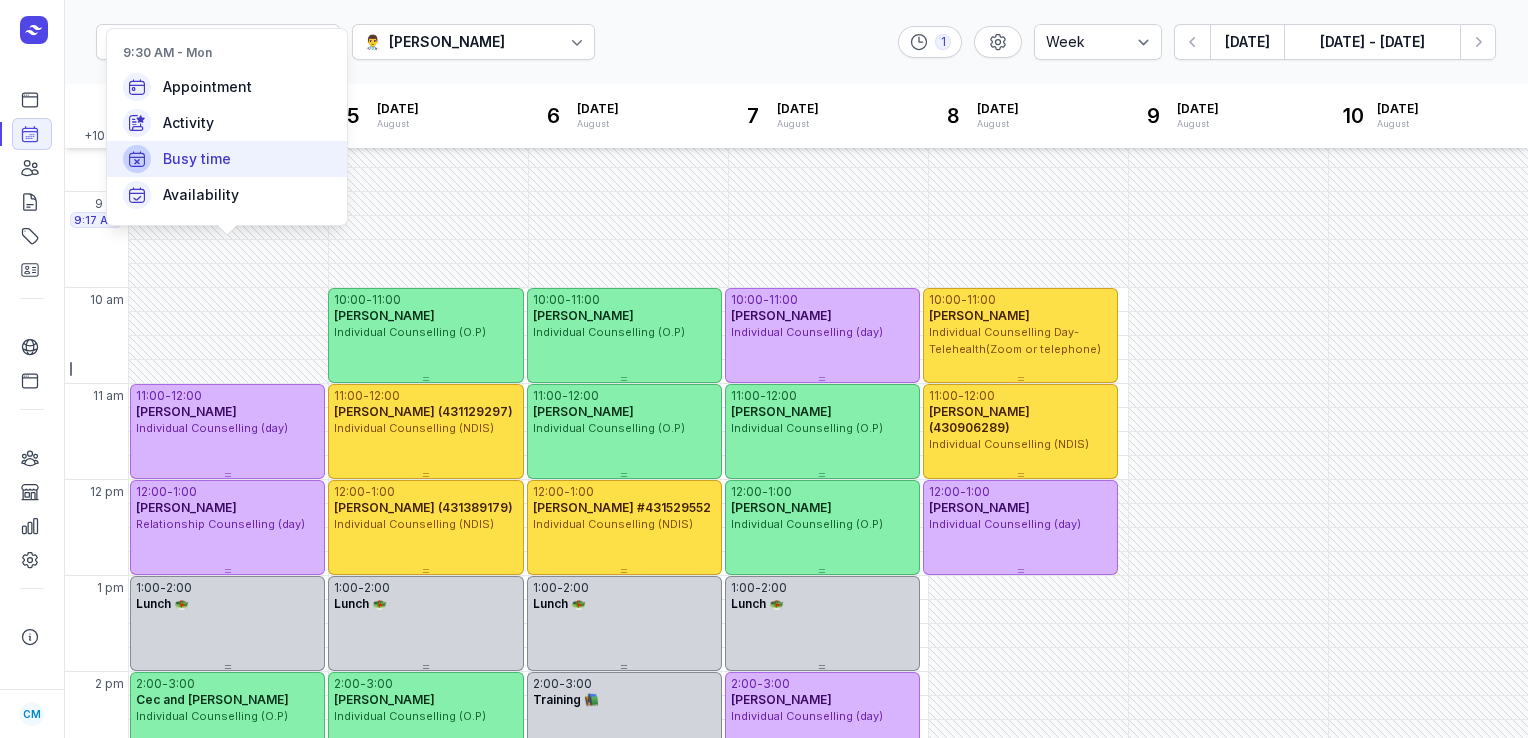 click on "Busy time" at bounding box center [197, 159] 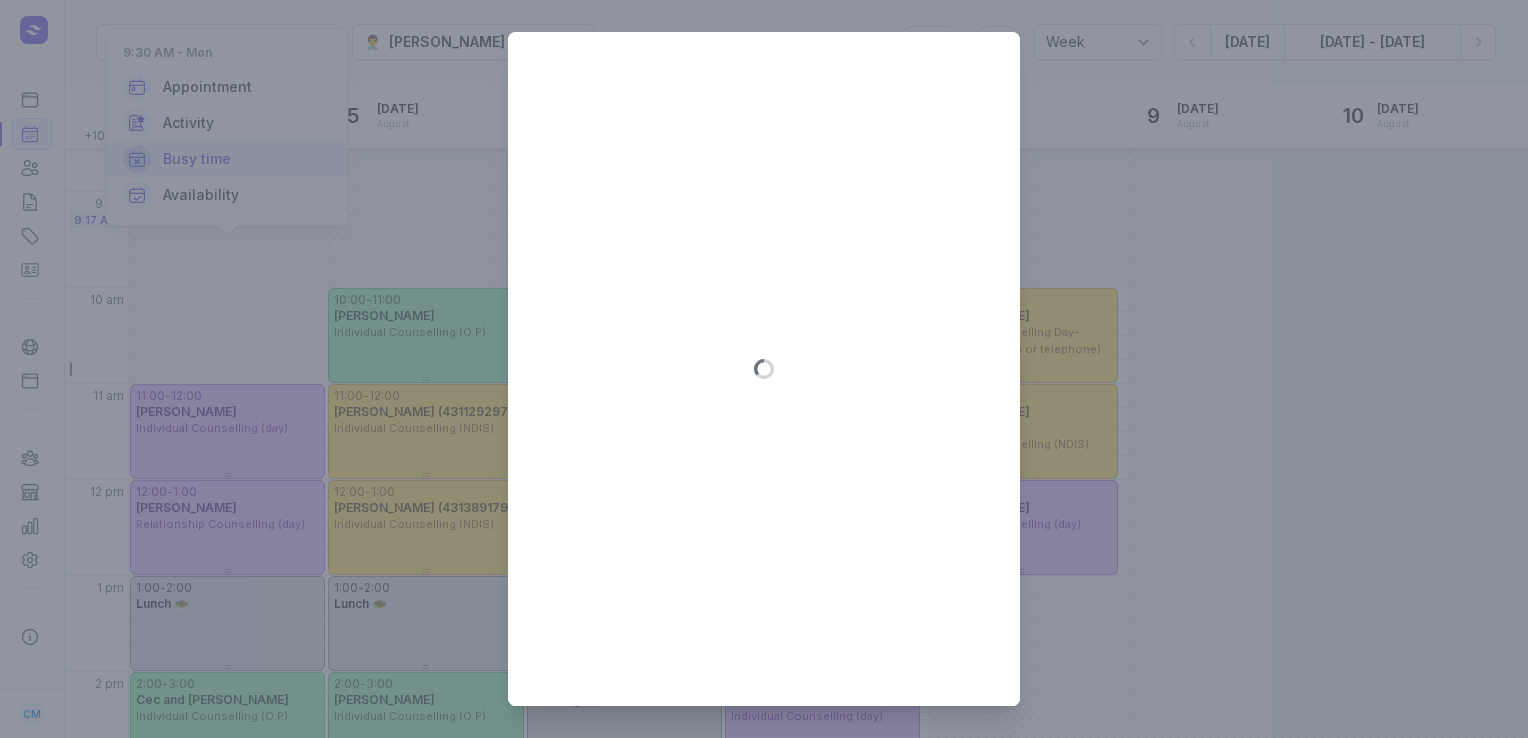 type on "[DATE]" 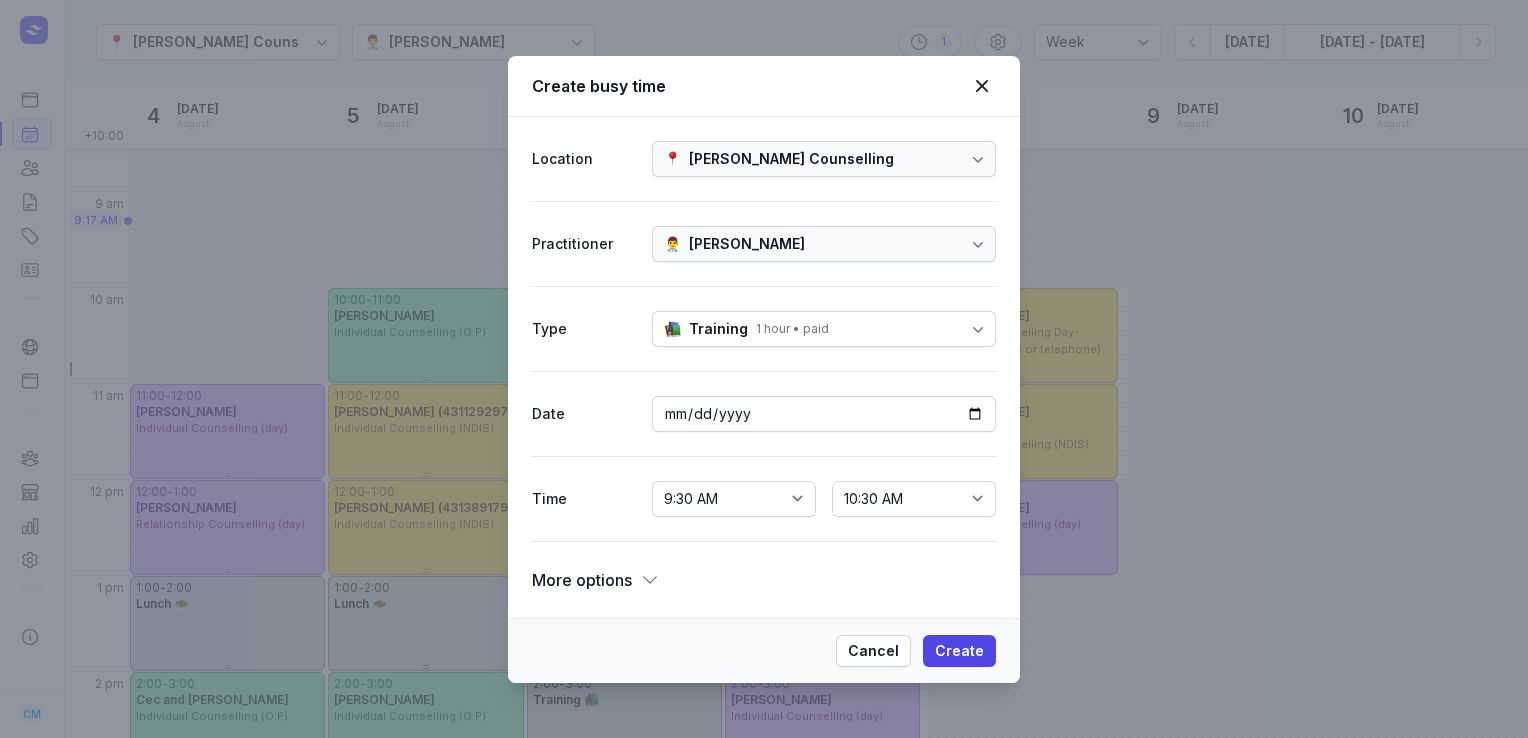 click at bounding box center (978, 329) 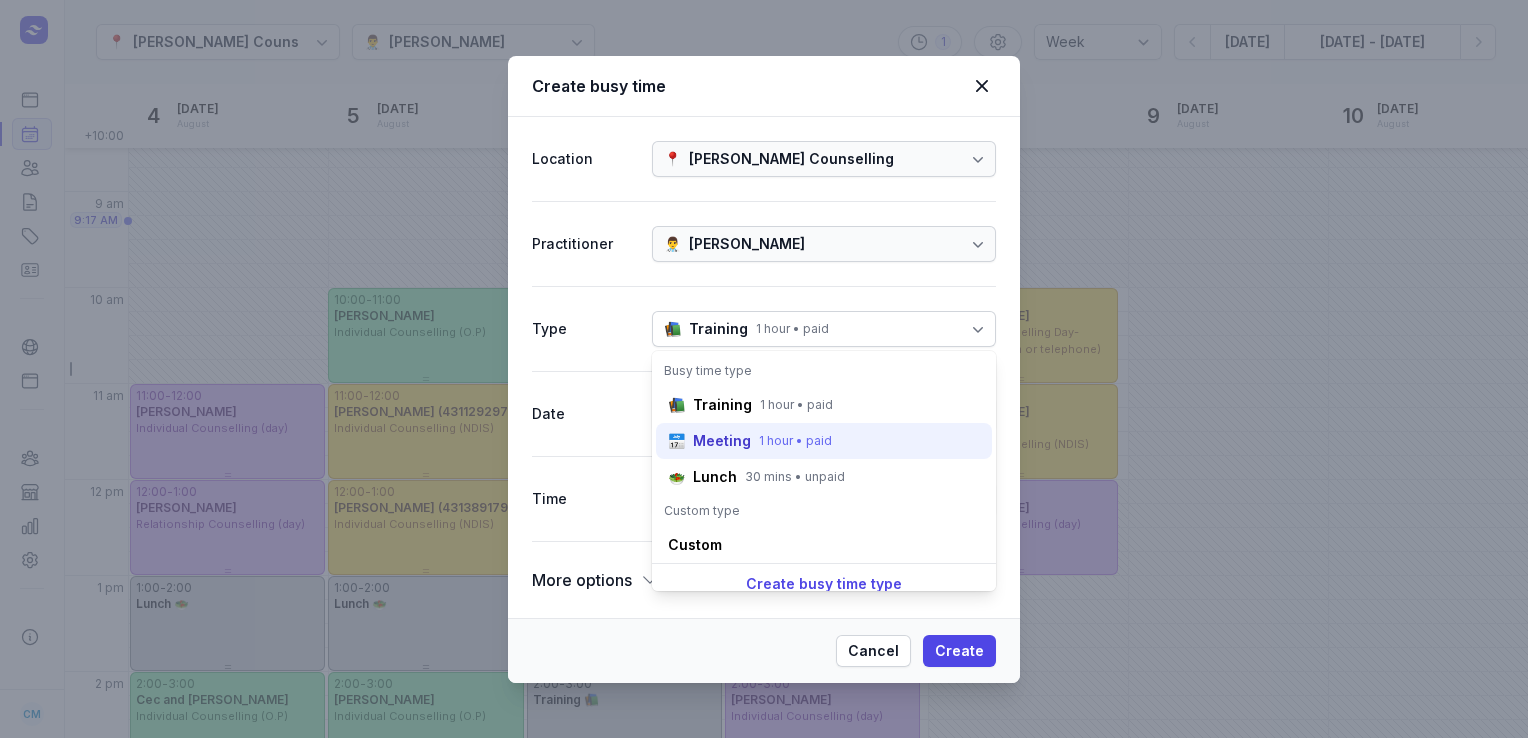 click on "1 hour • paid" at bounding box center [795, 441] 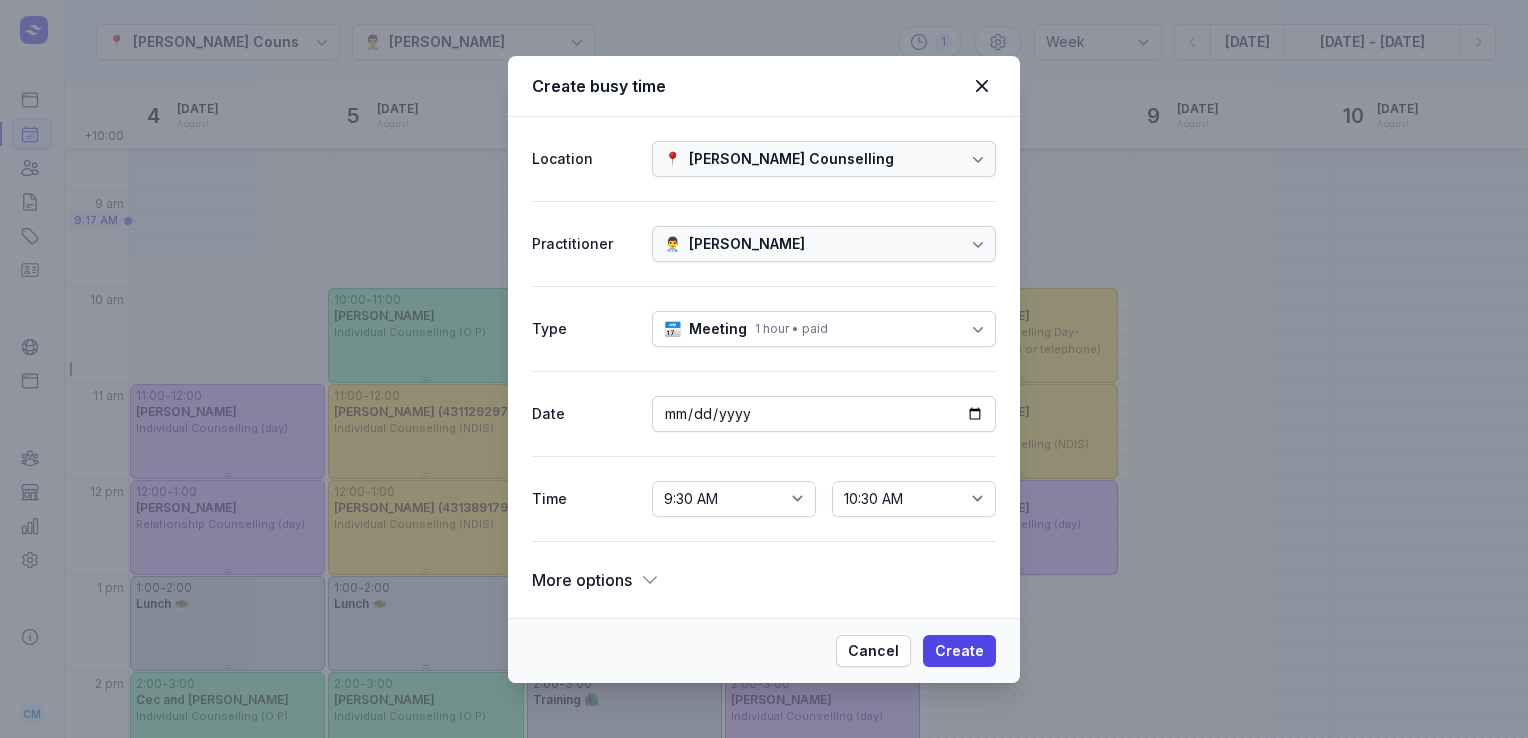 click 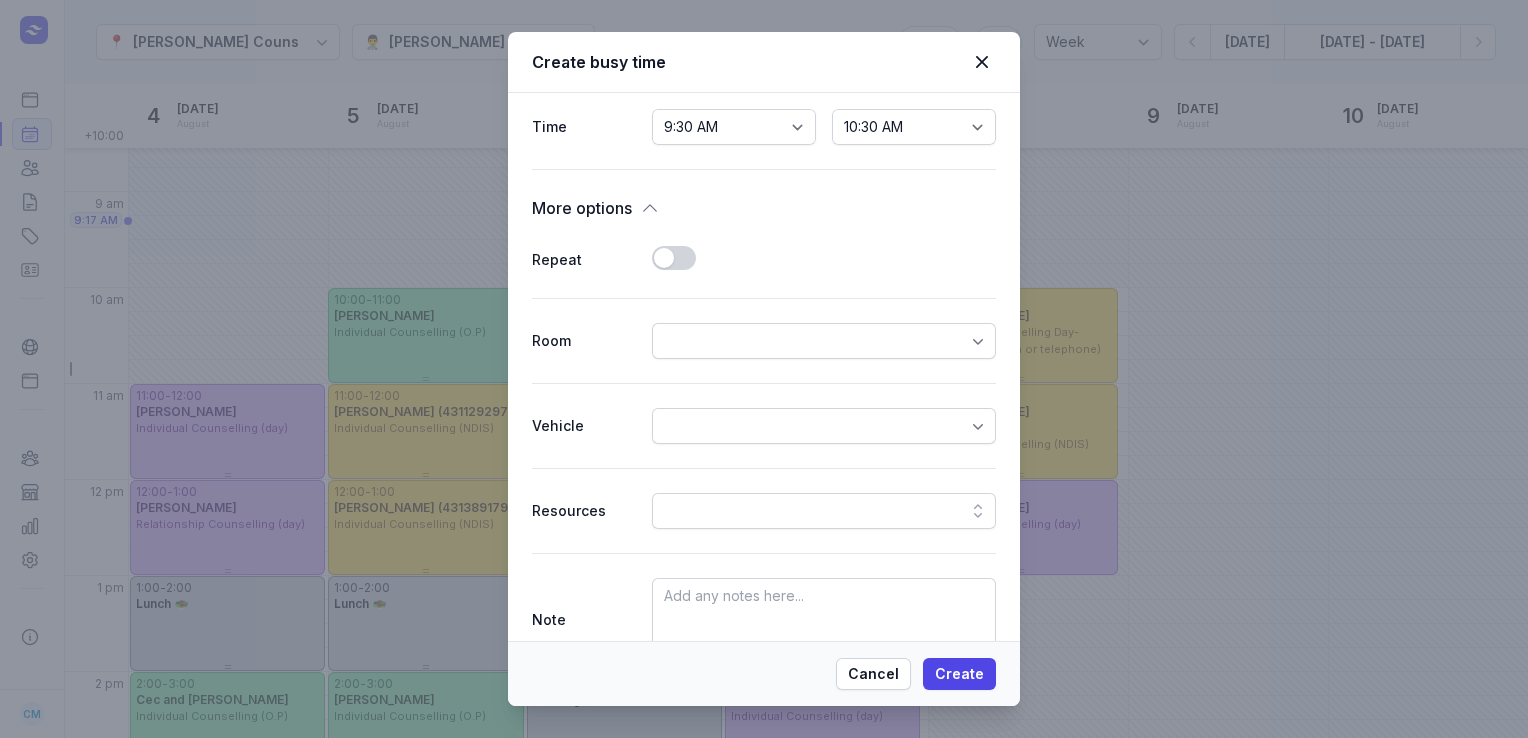 scroll, scrollTop: 414, scrollLeft: 0, axis: vertical 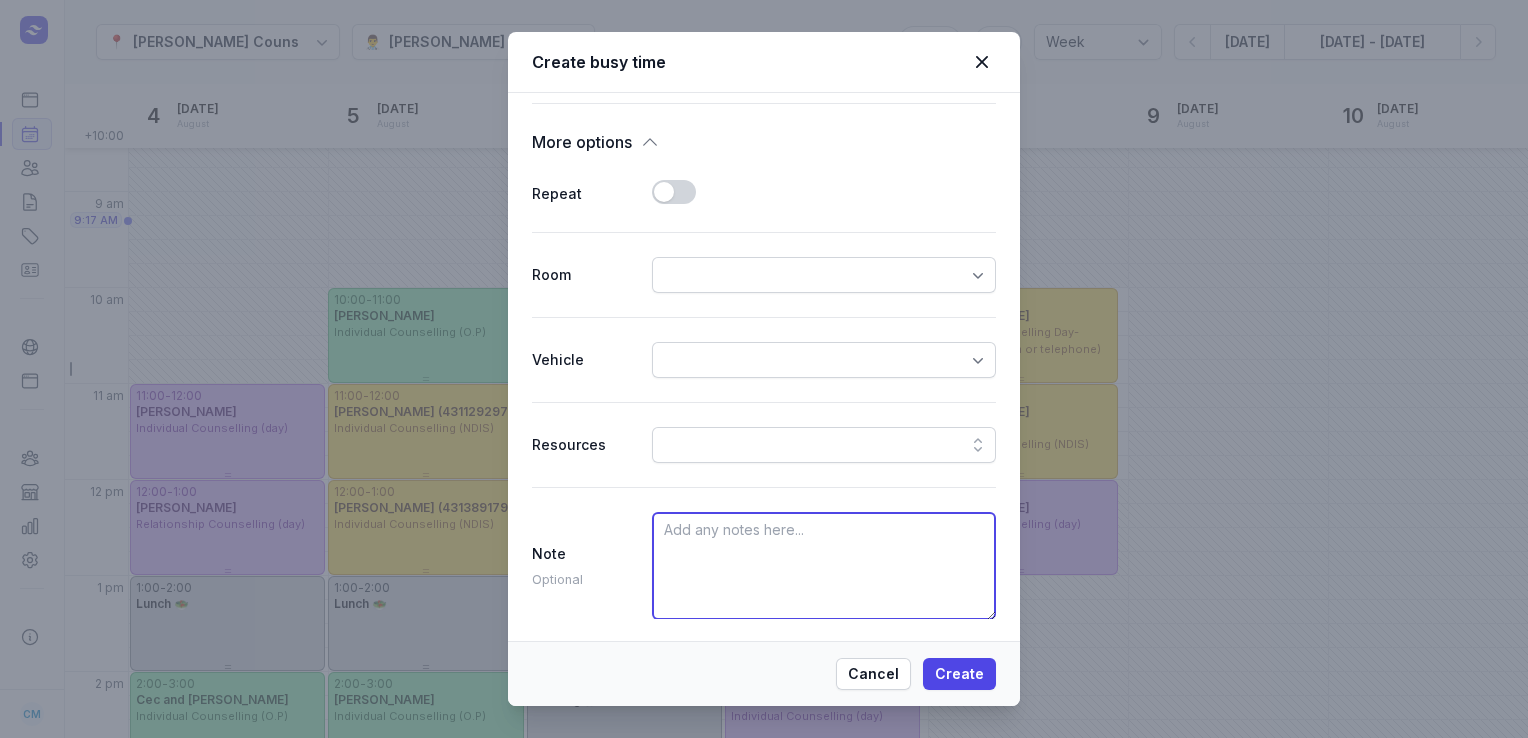 click at bounding box center (824, 566) 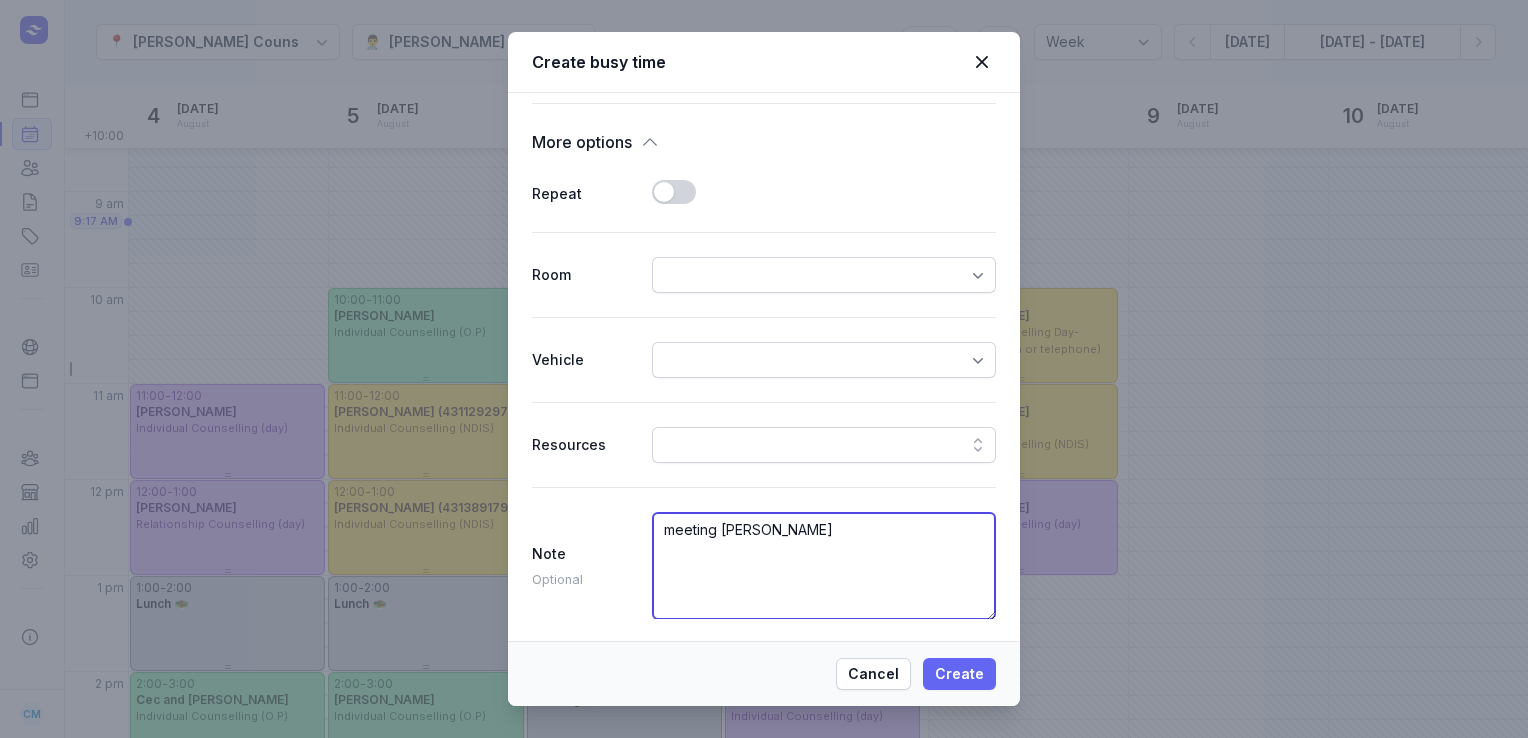 type on "meeting [PERSON_NAME]" 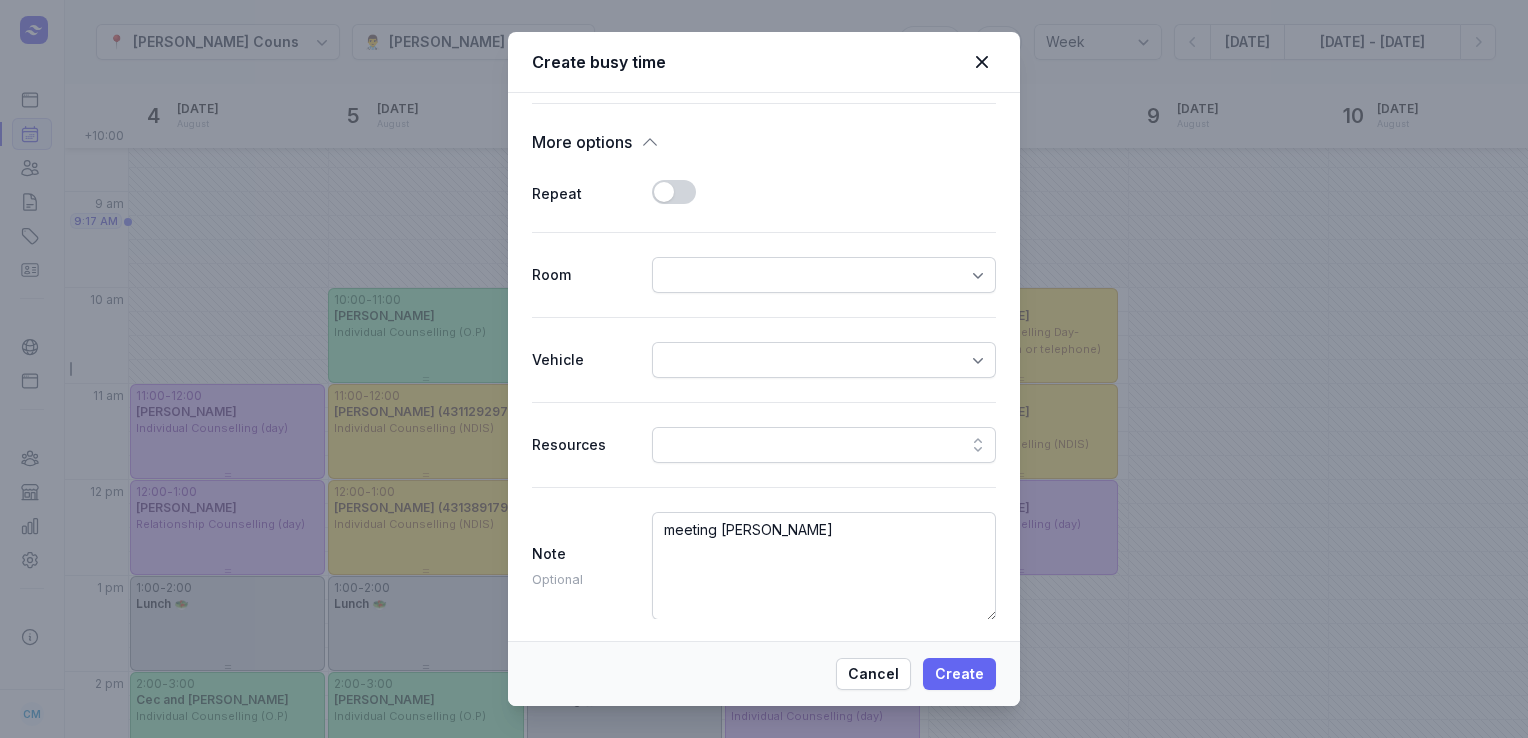click on "Create" 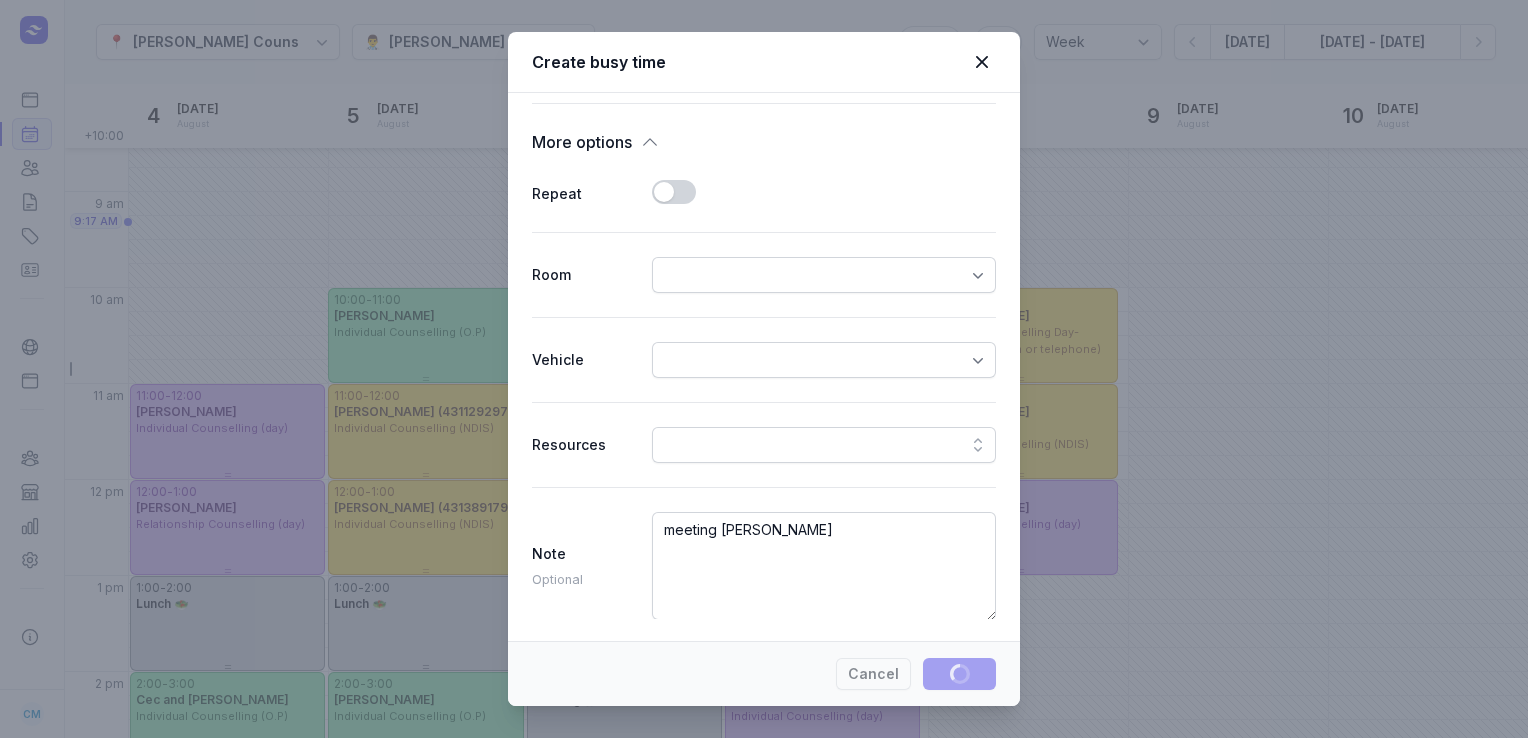 type 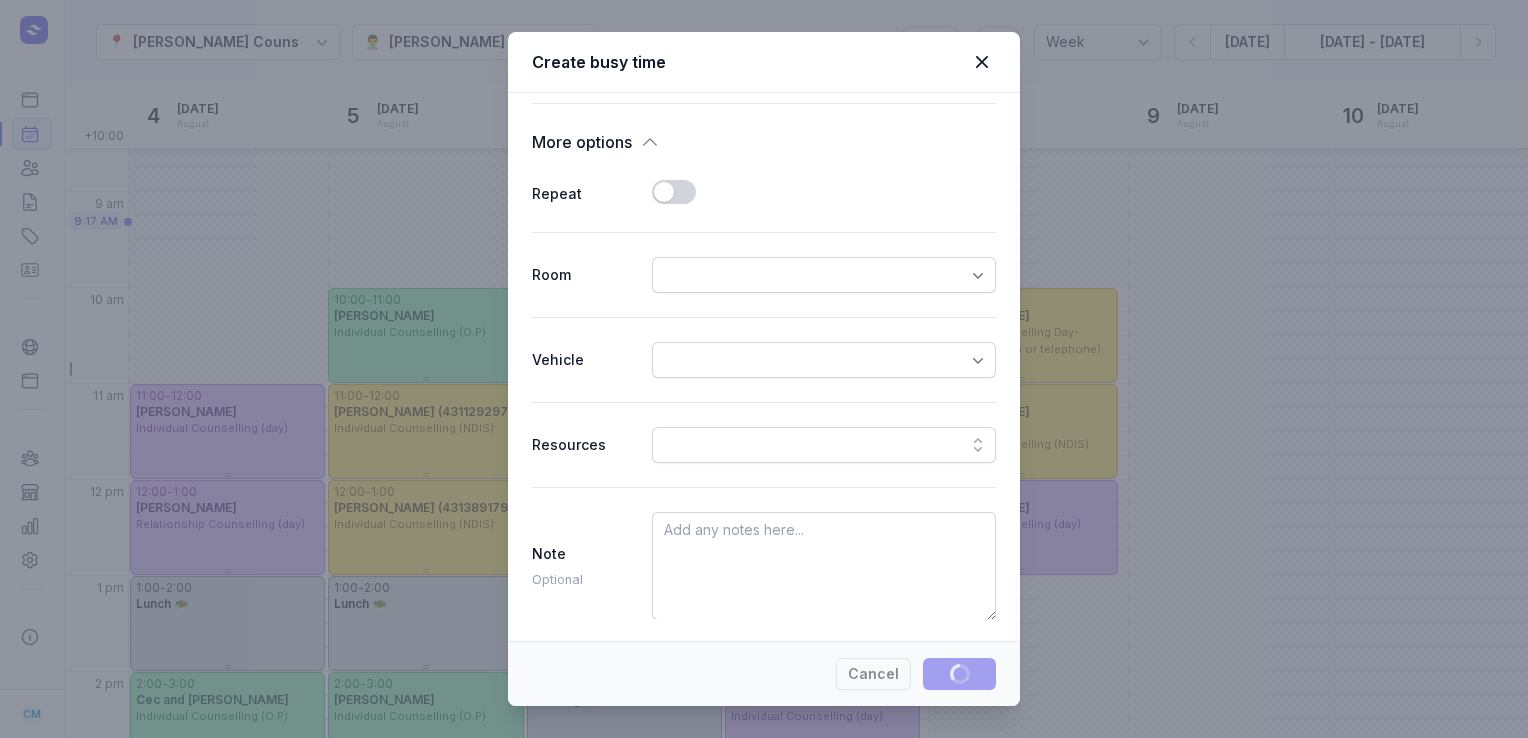 scroll, scrollTop: 511, scrollLeft: 0, axis: vertical 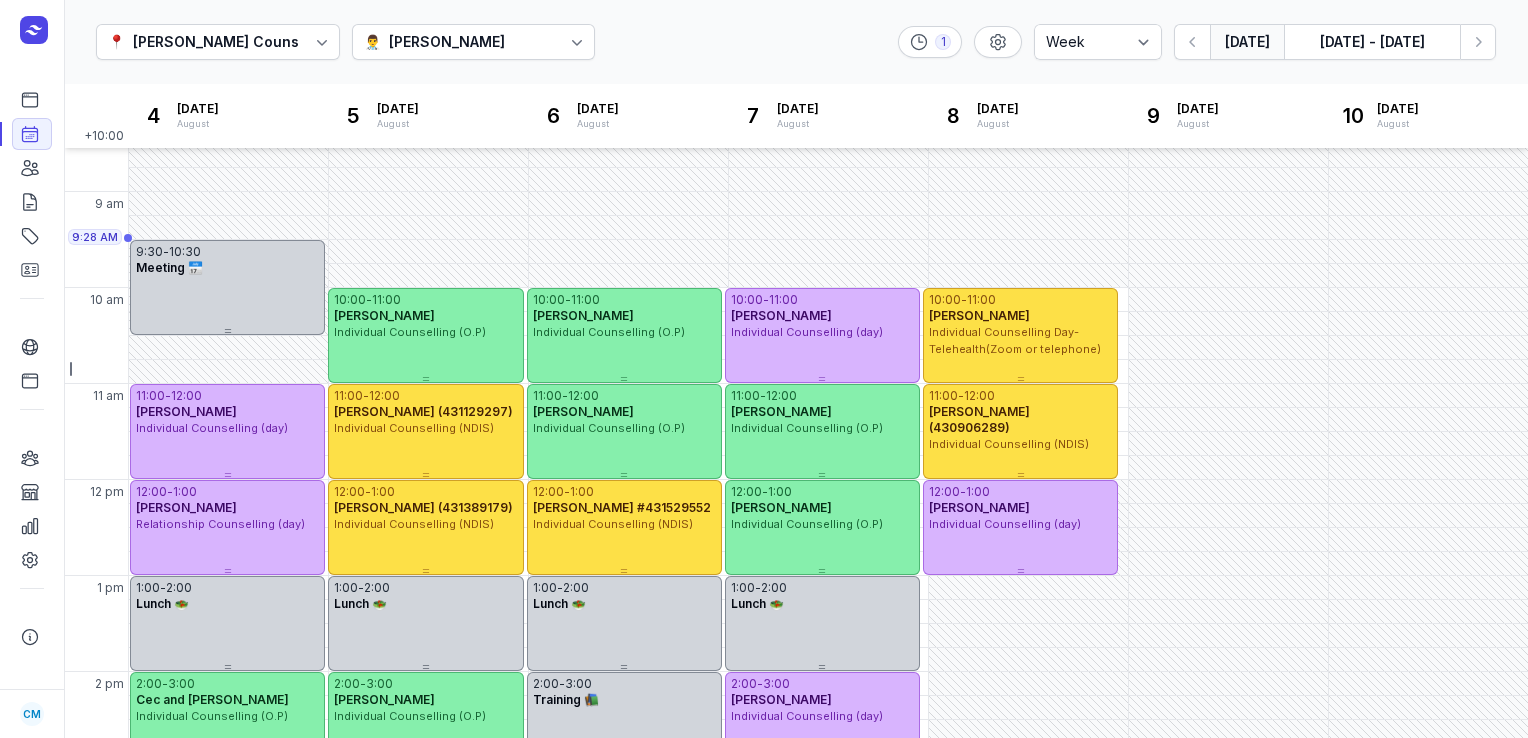 click on "[DATE]" at bounding box center [1247, 42] 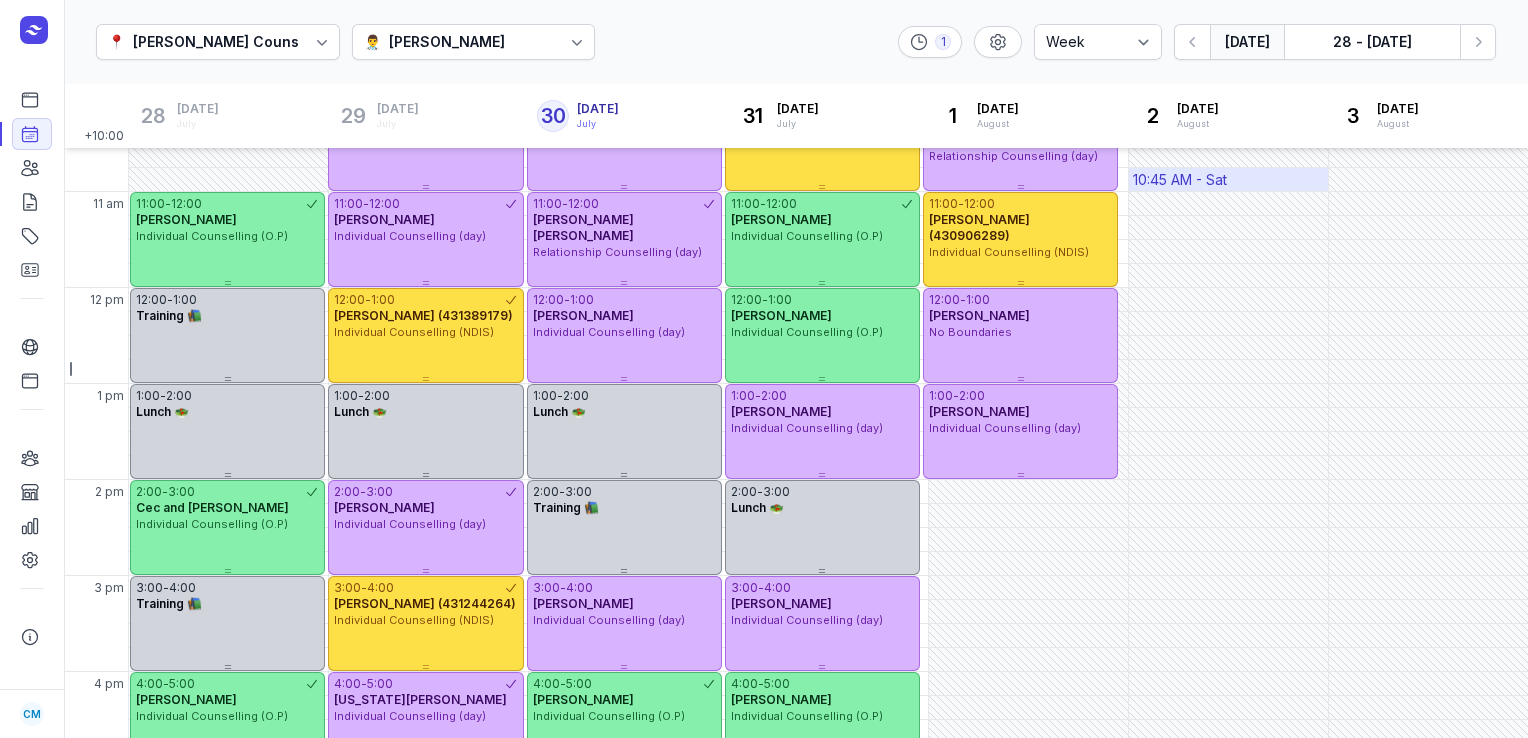 scroll, scrollTop: 278, scrollLeft: 0, axis: vertical 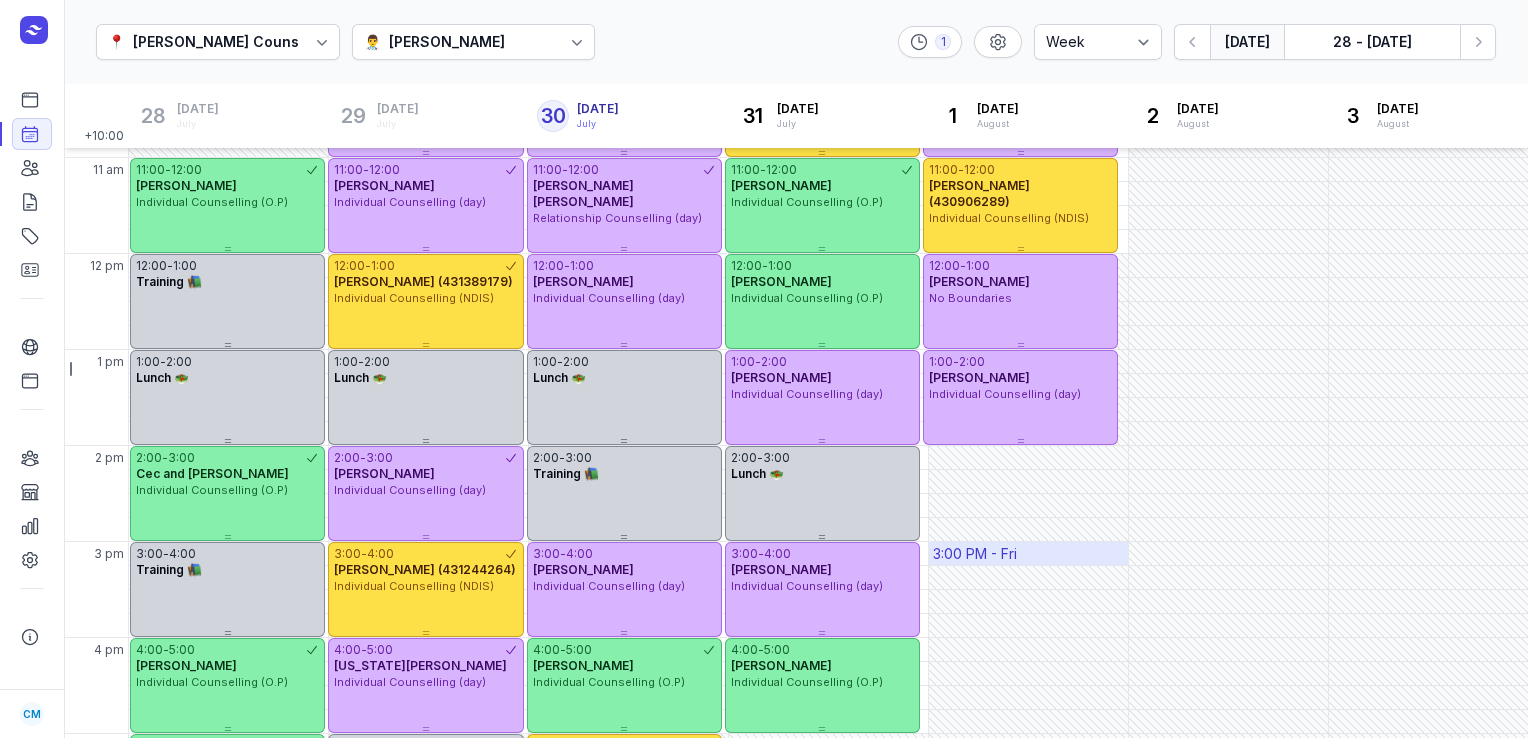 click on "3:00 PM - Fri" at bounding box center (1028, 553) 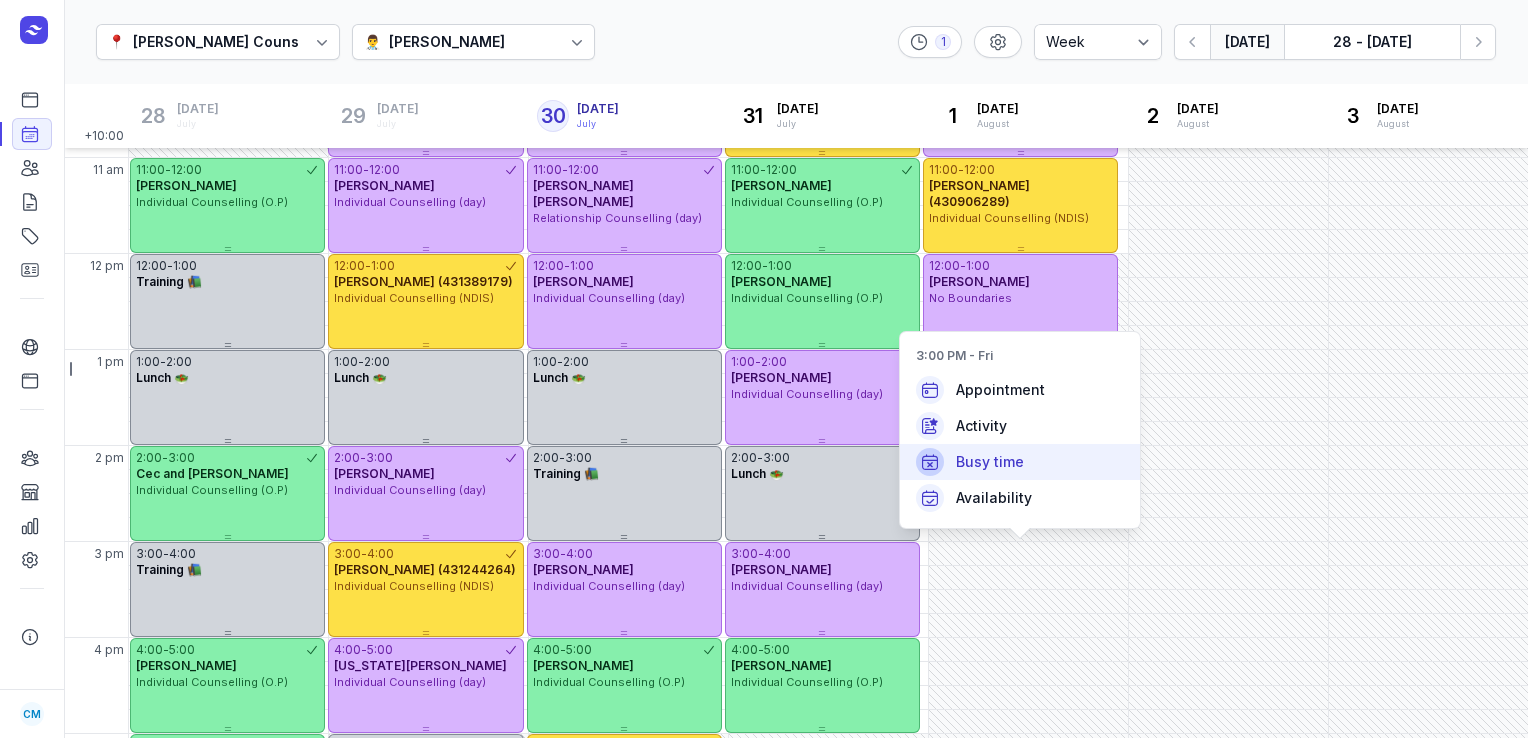click on "Busy time" at bounding box center [990, 462] 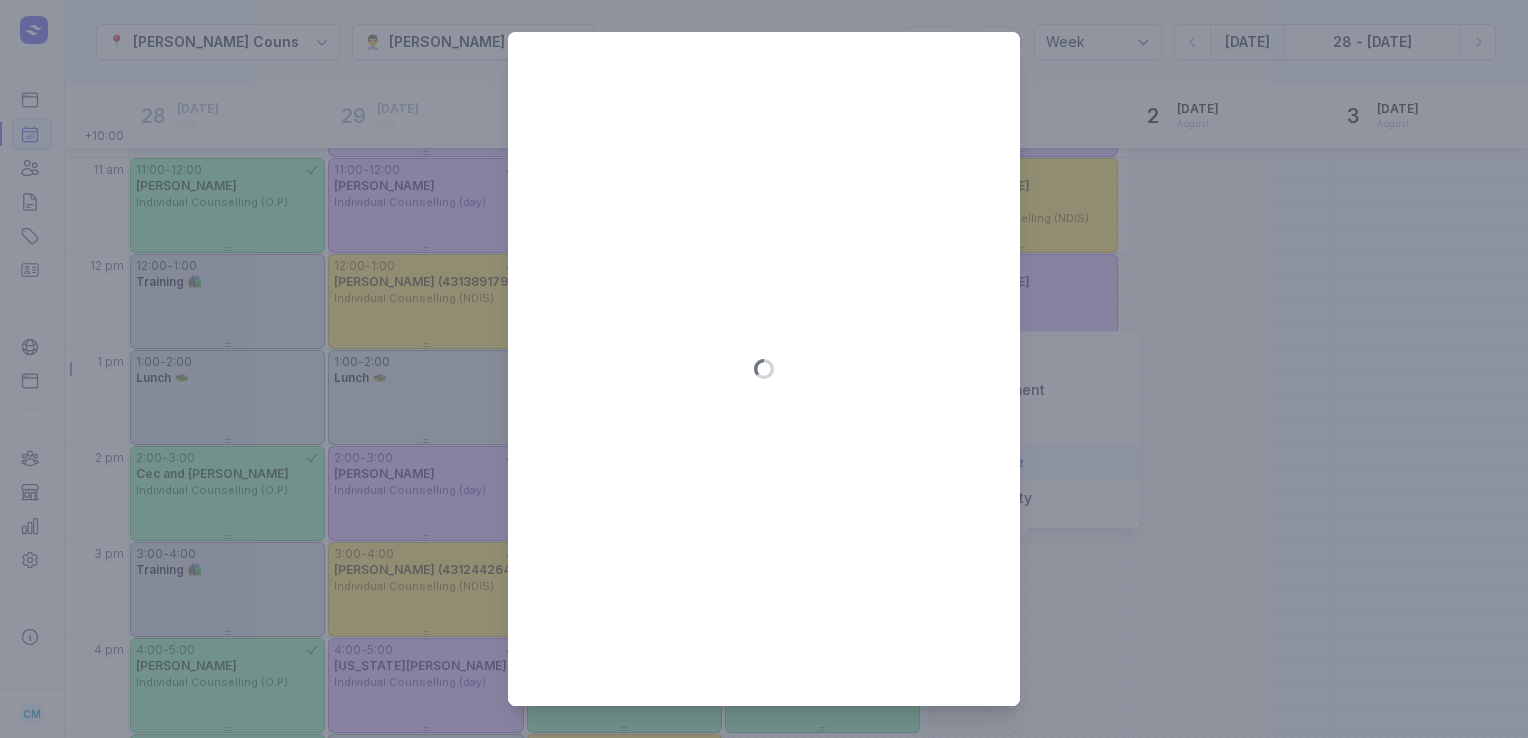 type on "[DATE]" 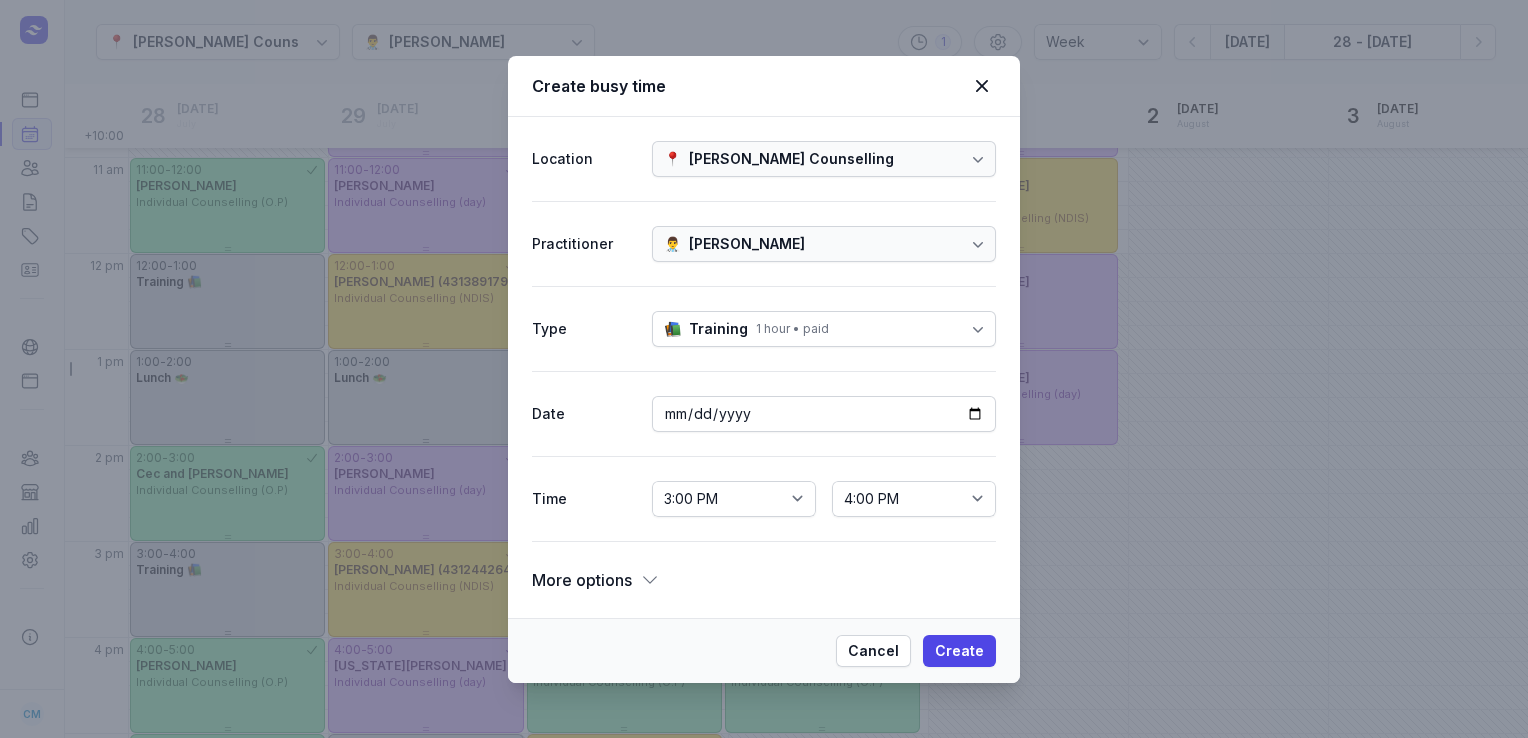 click on "1 hour • paid" at bounding box center (792, 329) 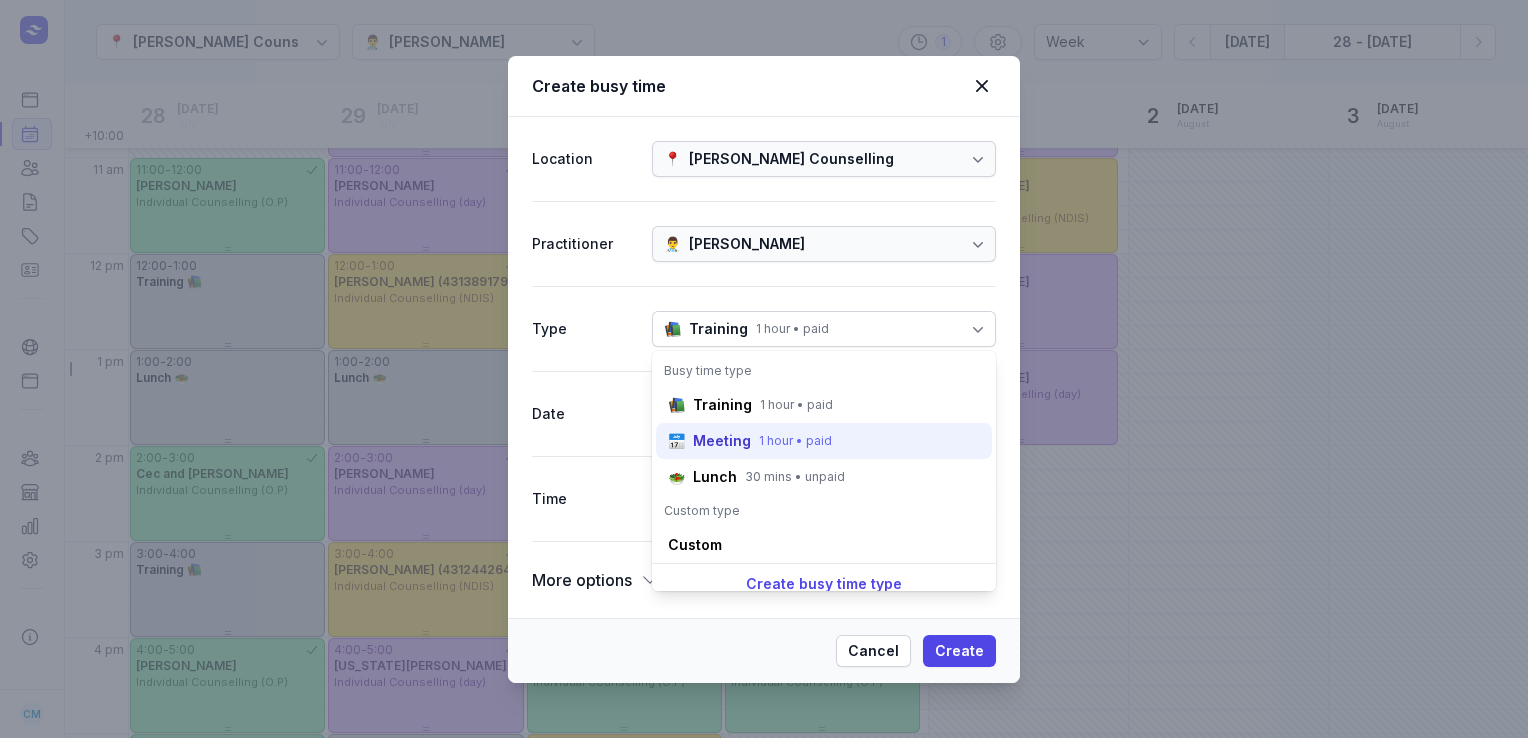 click on "Meeting" at bounding box center [722, 441] 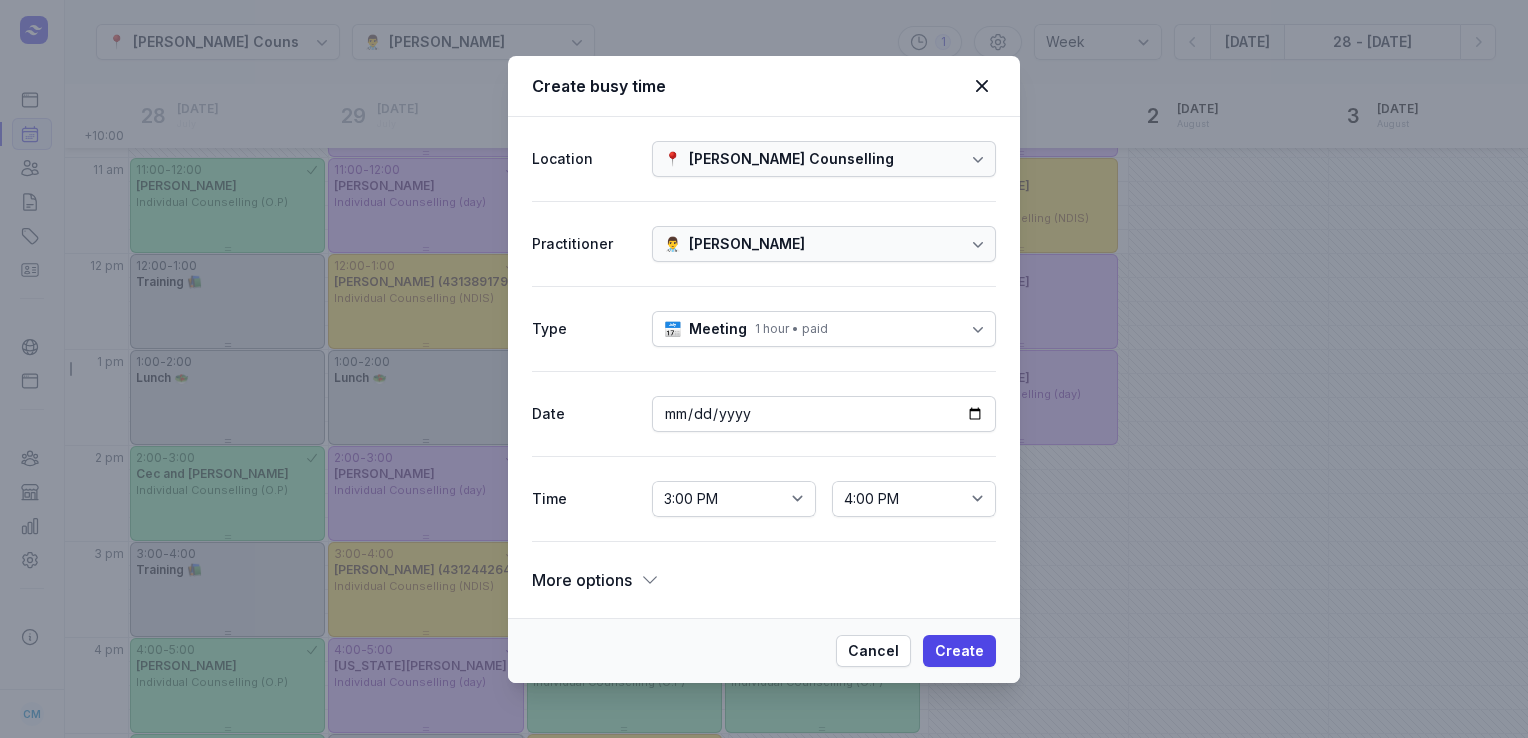 click 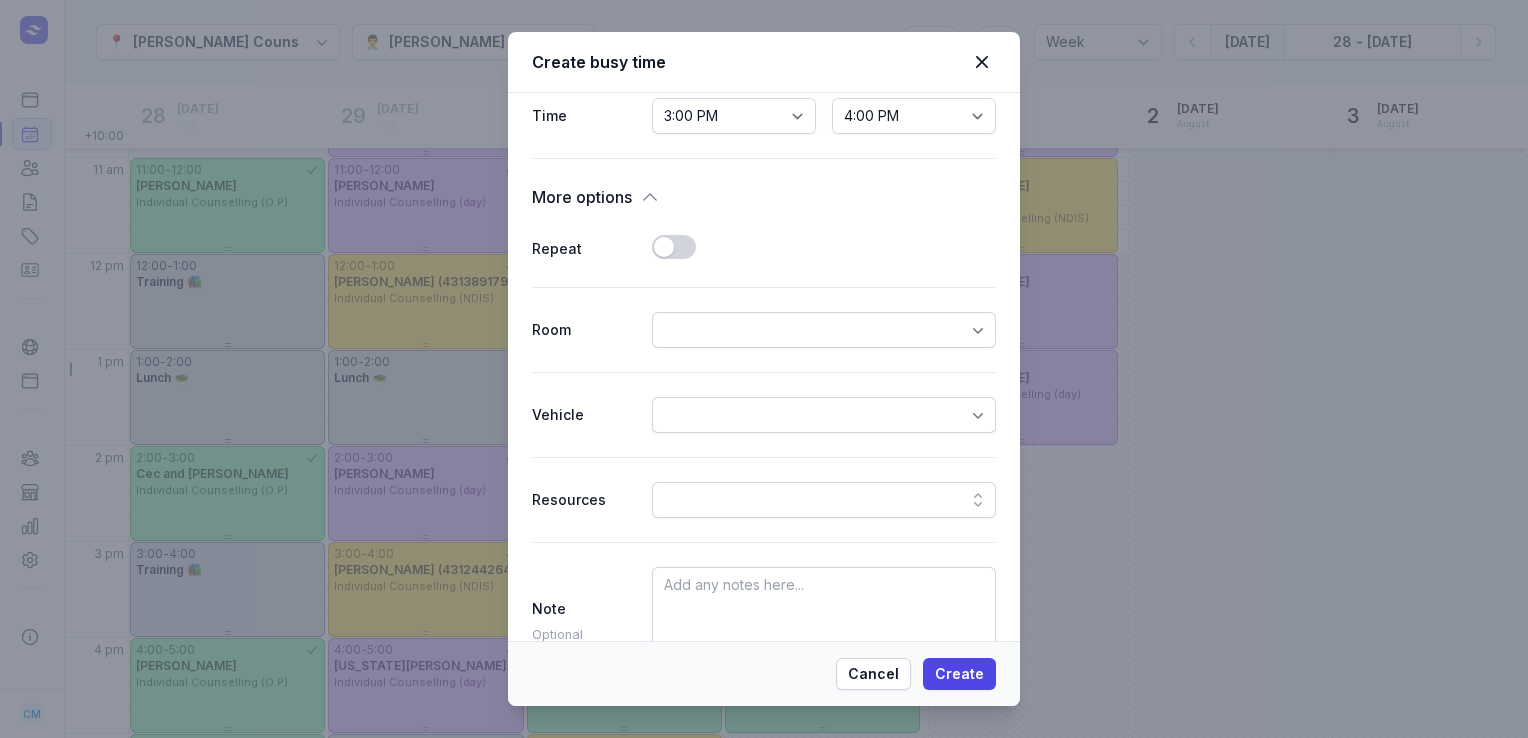 scroll, scrollTop: 372, scrollLeft: 0, axis: vertical 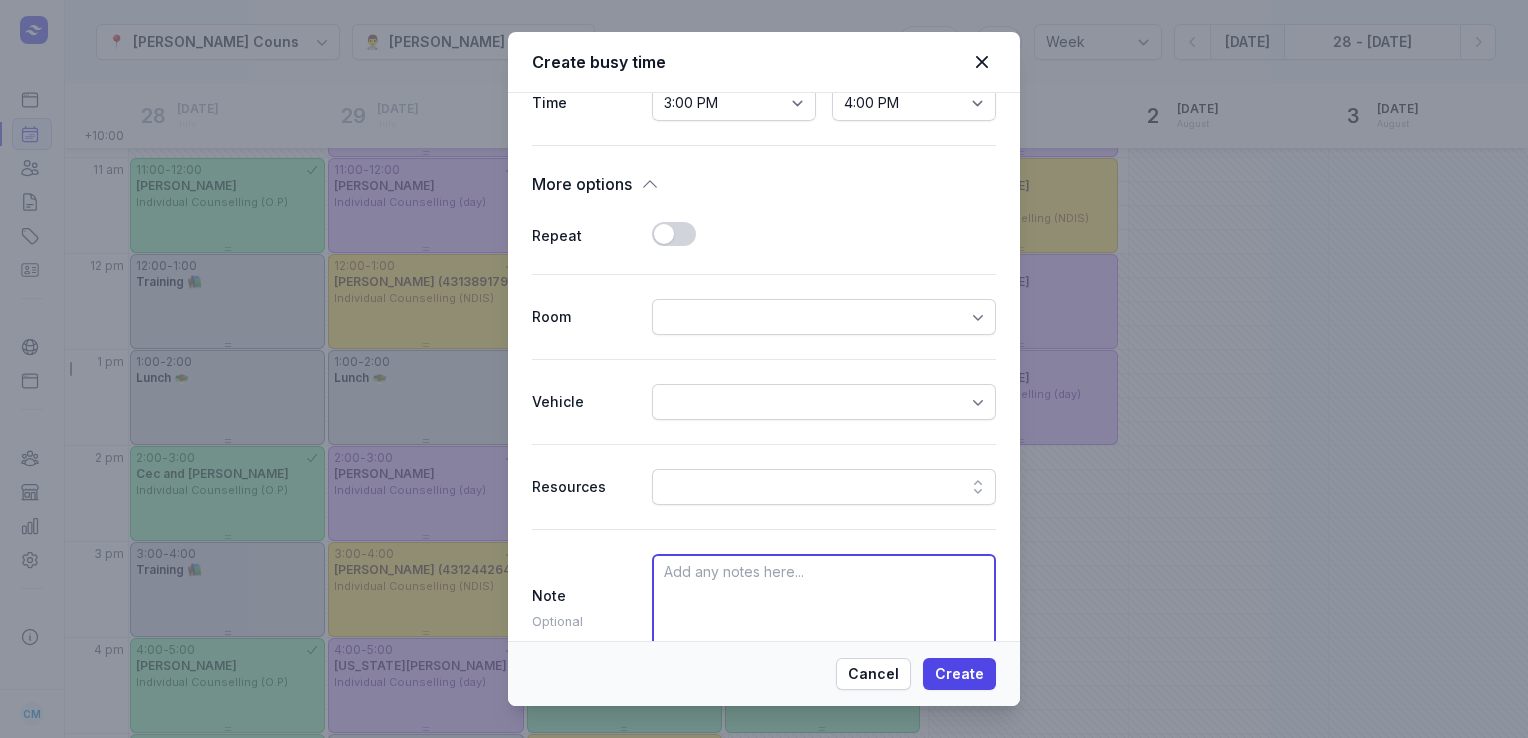 click at bounding box center (824, 608) 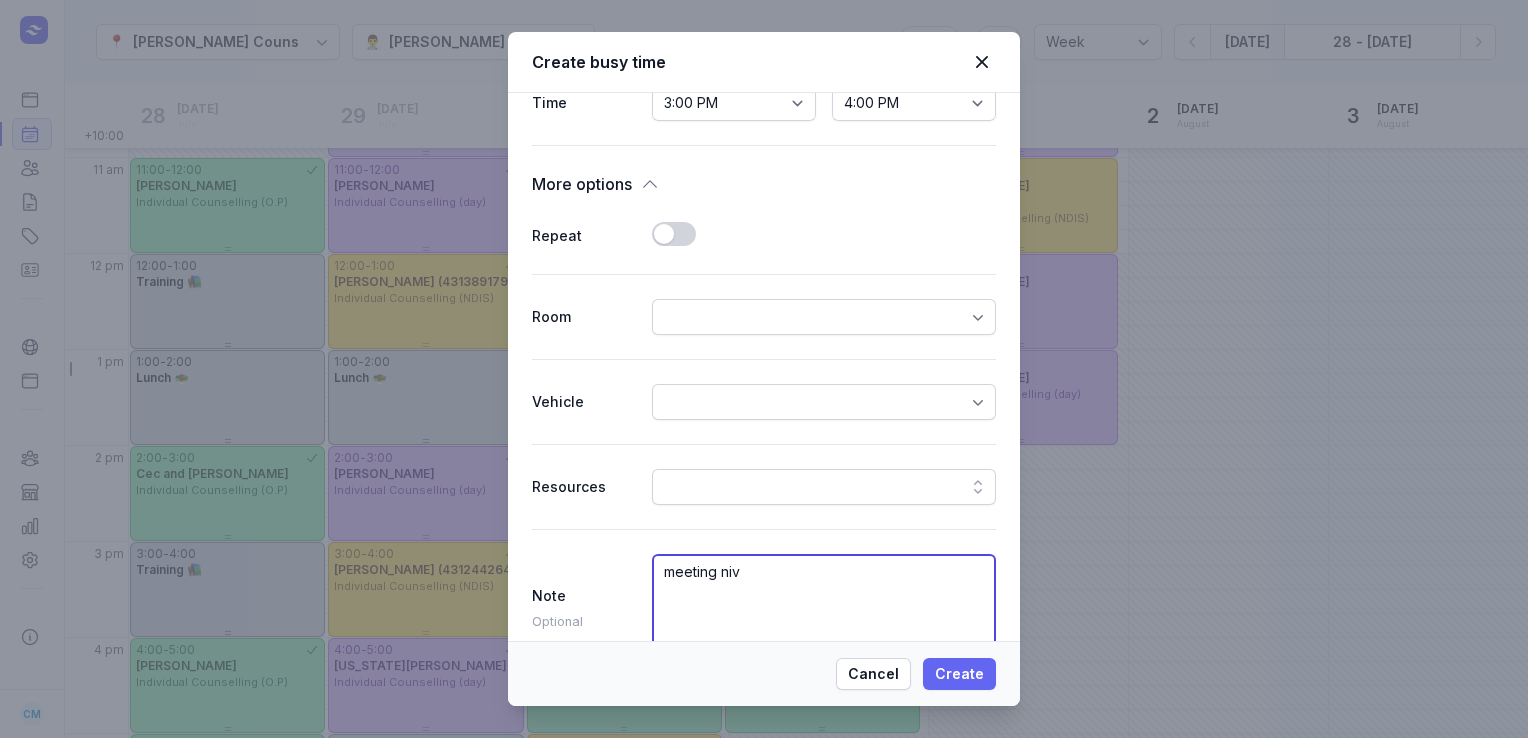 type on "meeting niv" 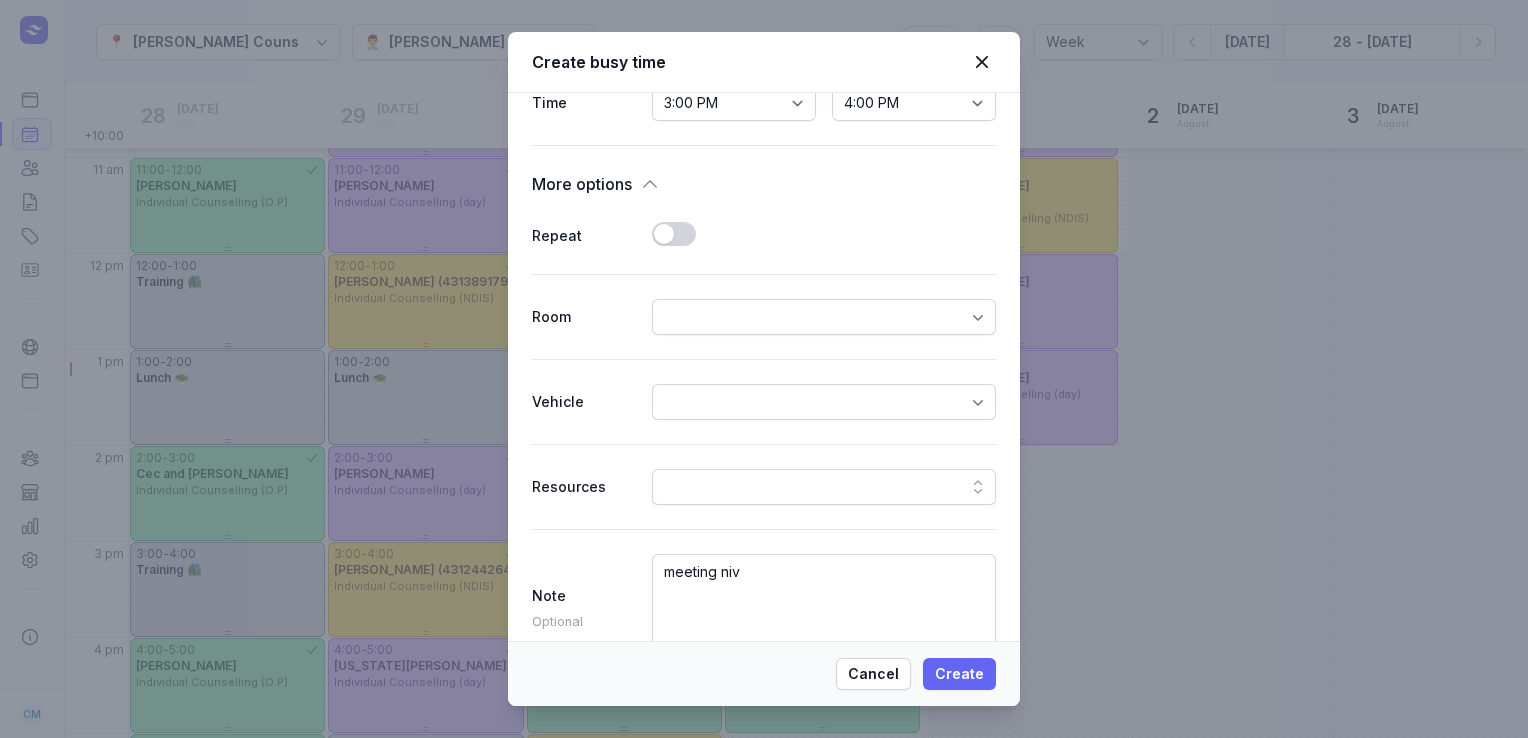 click on "Create" at bounding box center (959, 674) 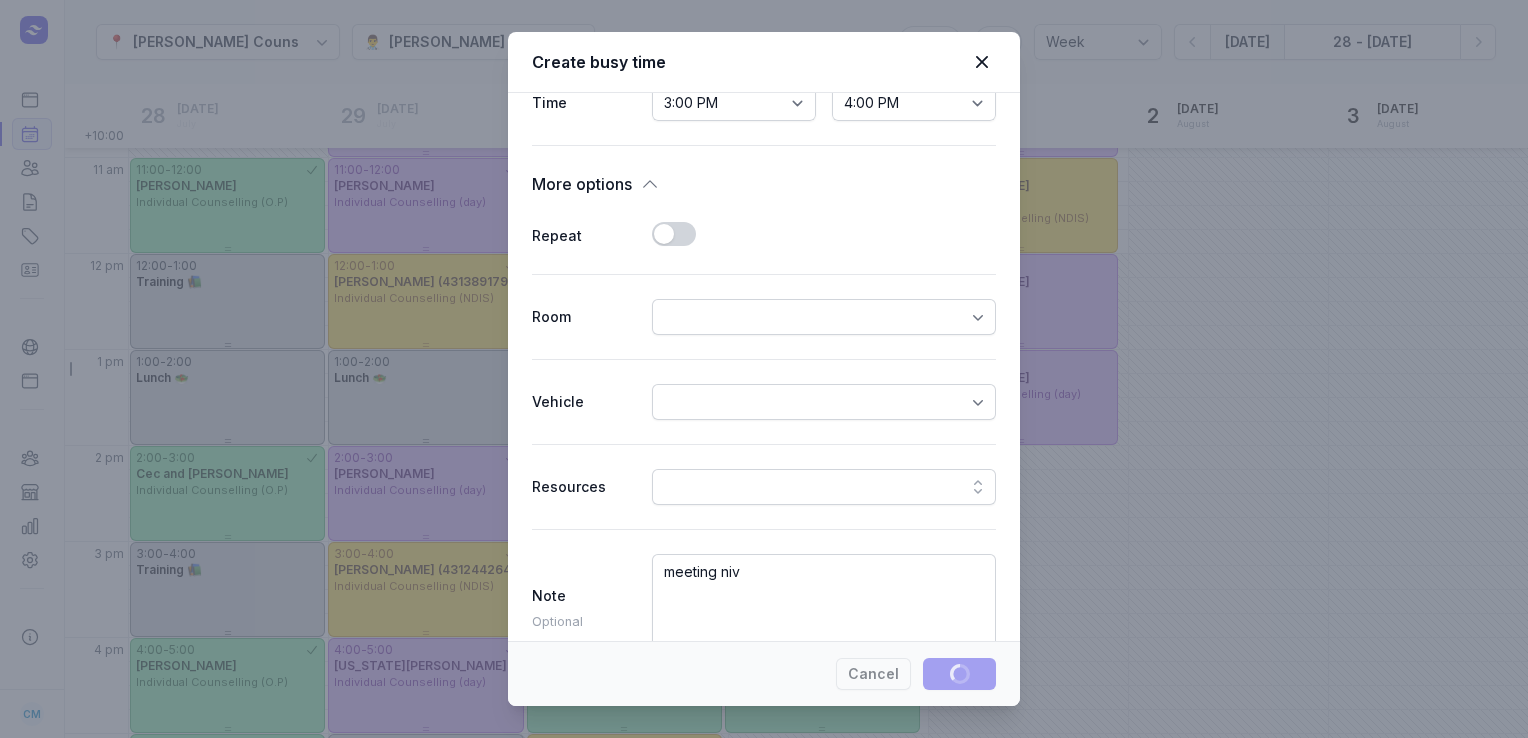 type 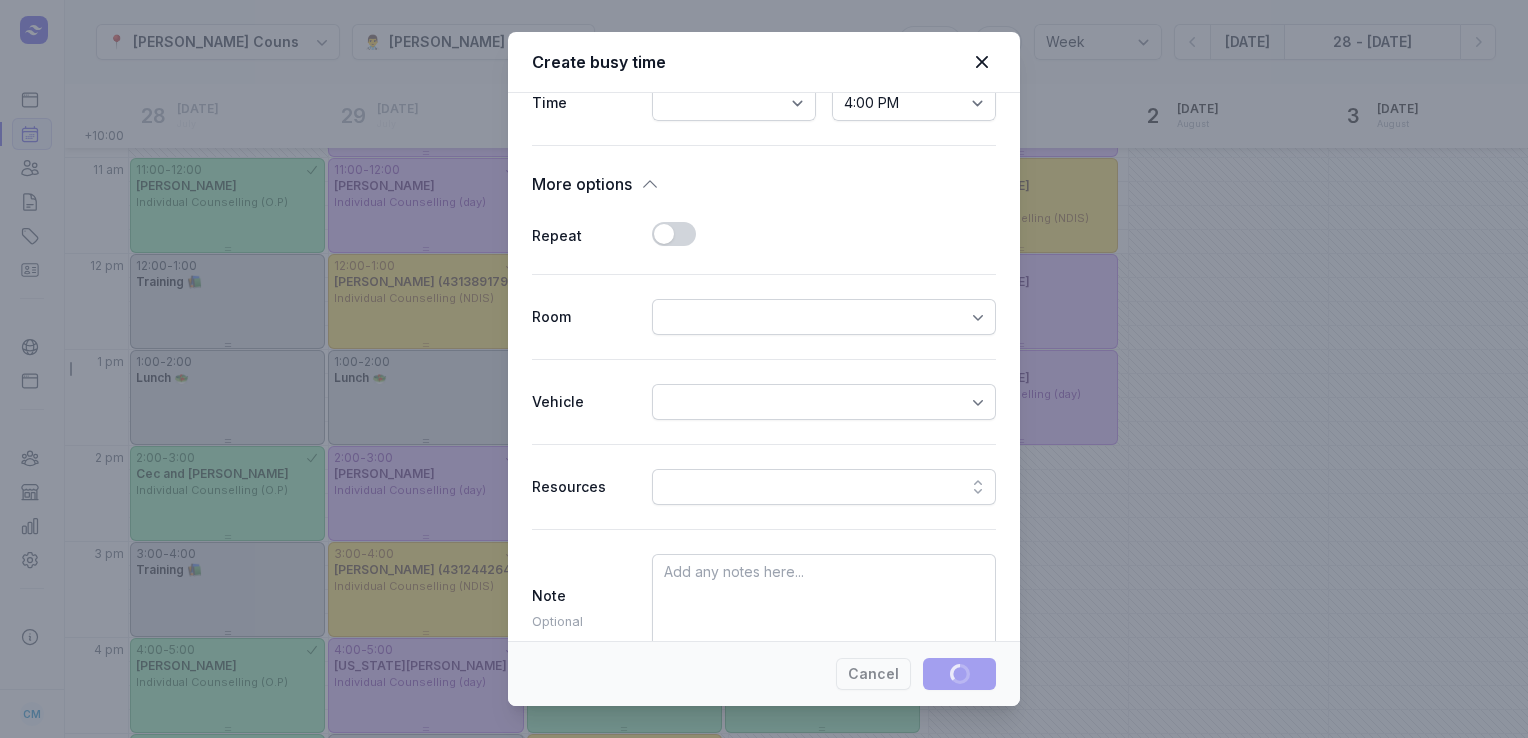 select 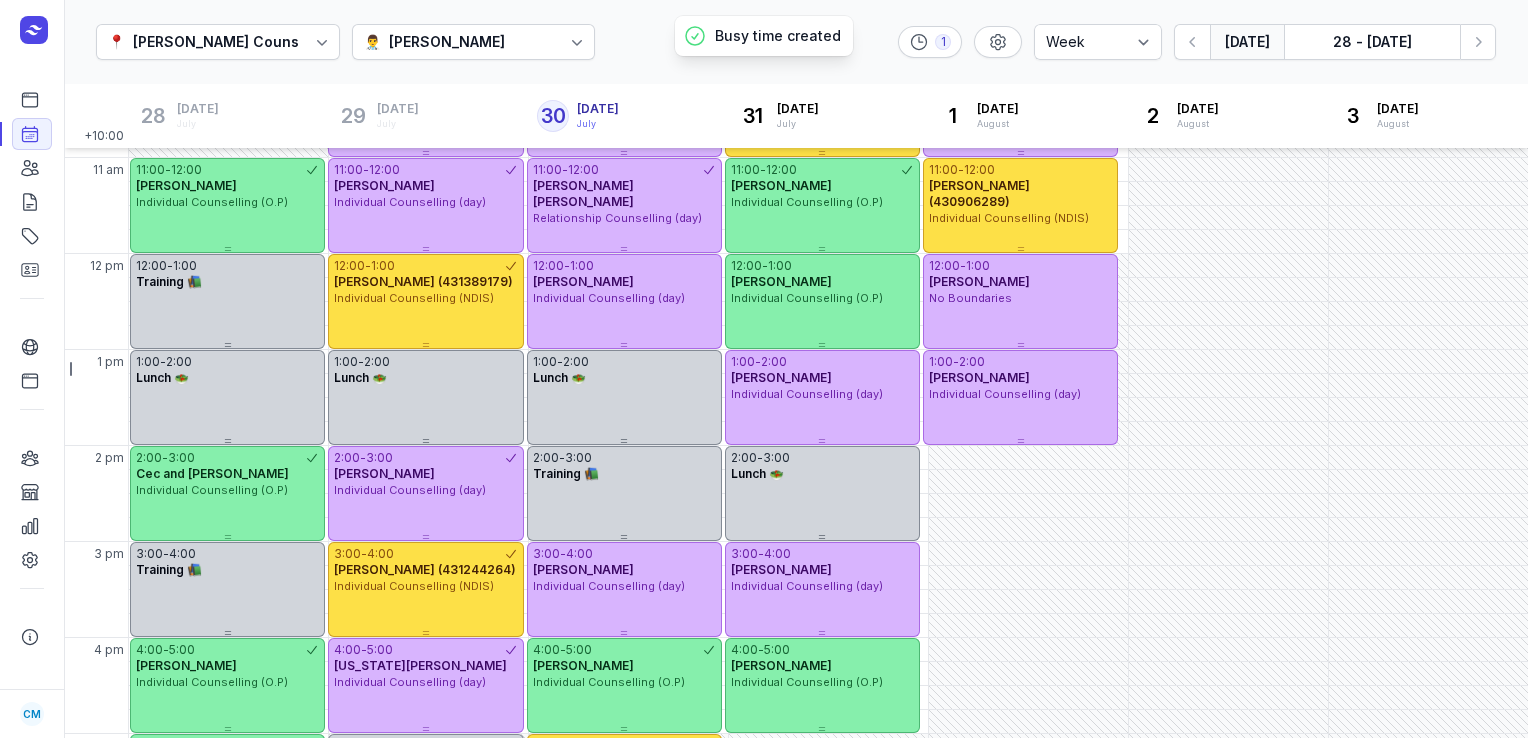 scroll, scrollTop: 468, scrollLeft: 0, axis: vertical 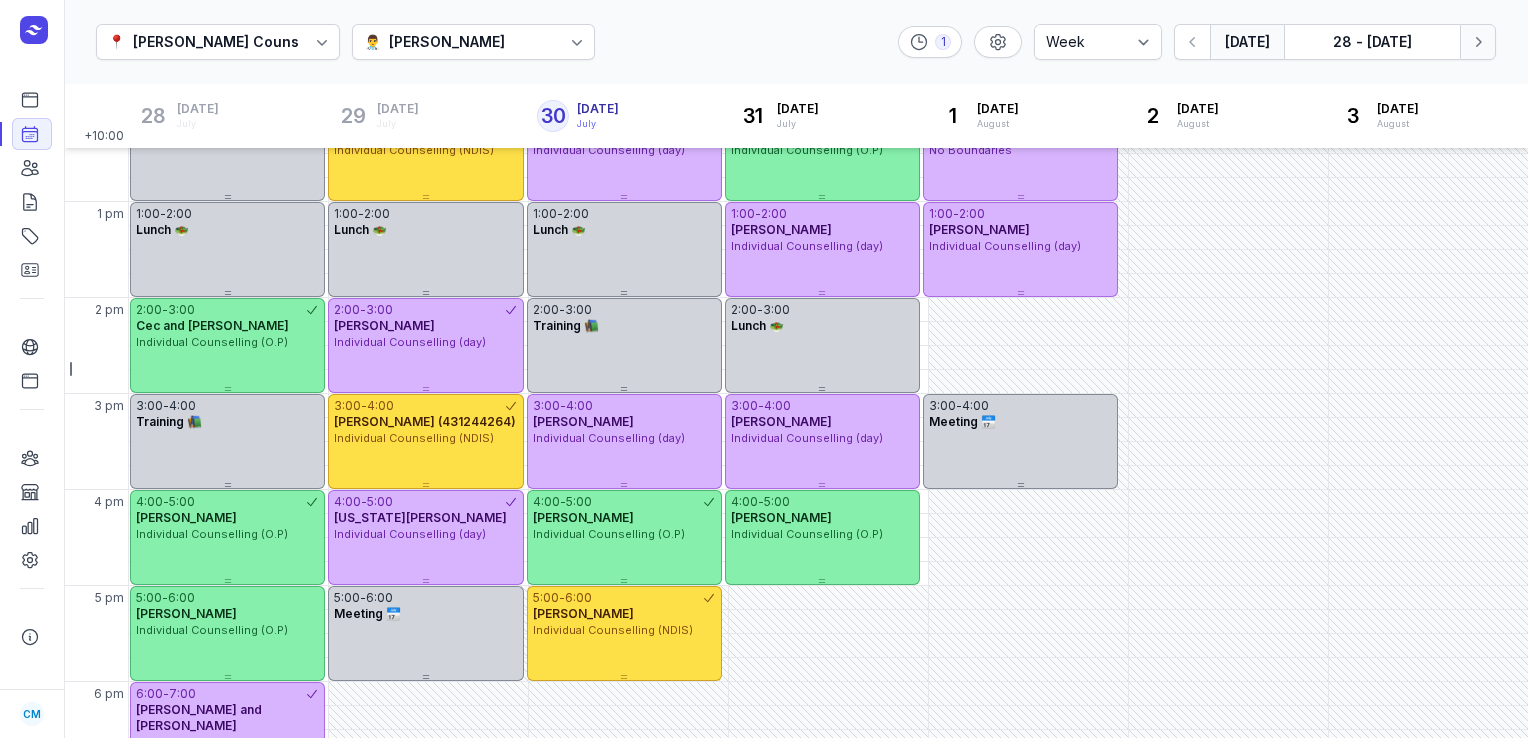 click 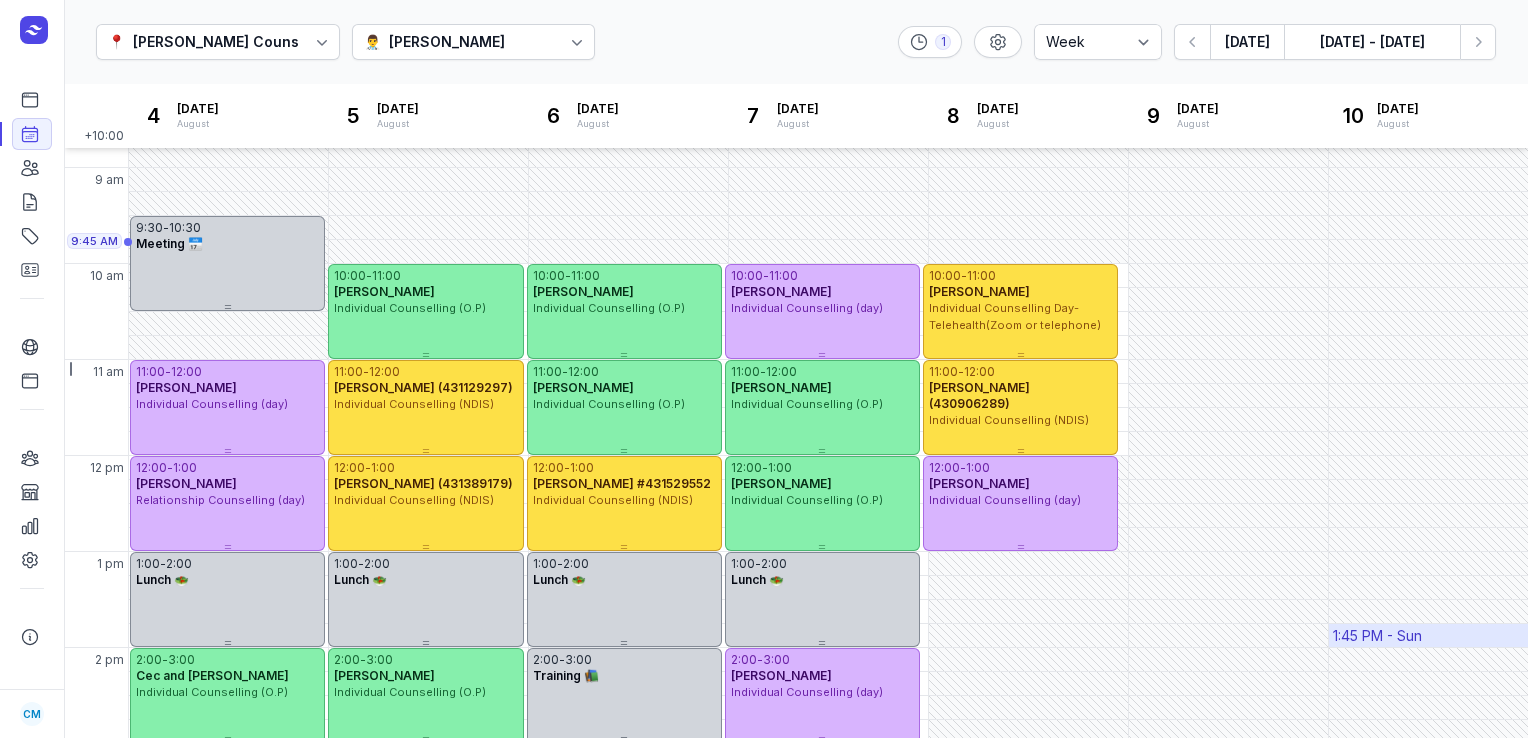 scroll, scrollTop: 76, scrollLeft: 0, axis: vertical 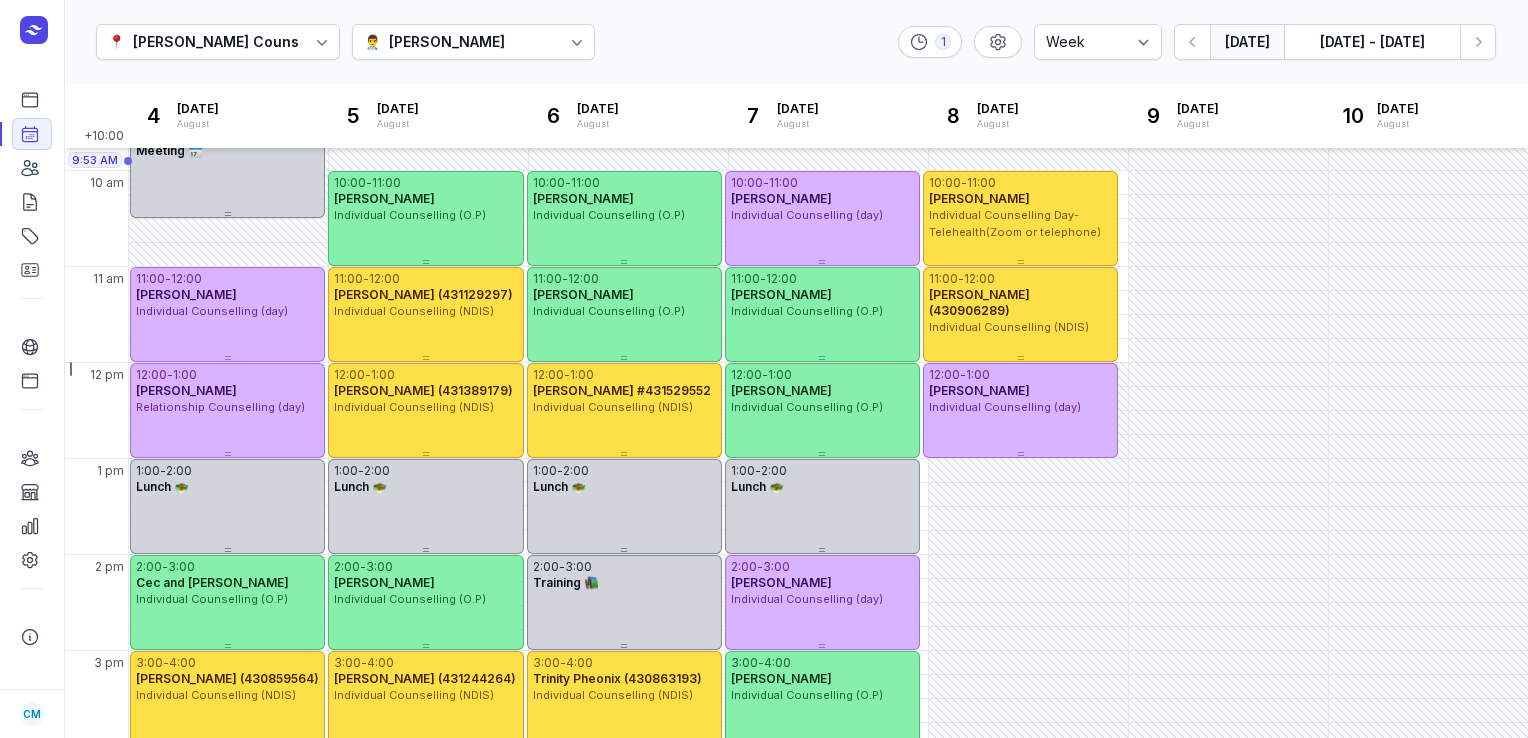 click on "[DATE]" at bounding box center (1247, 42) 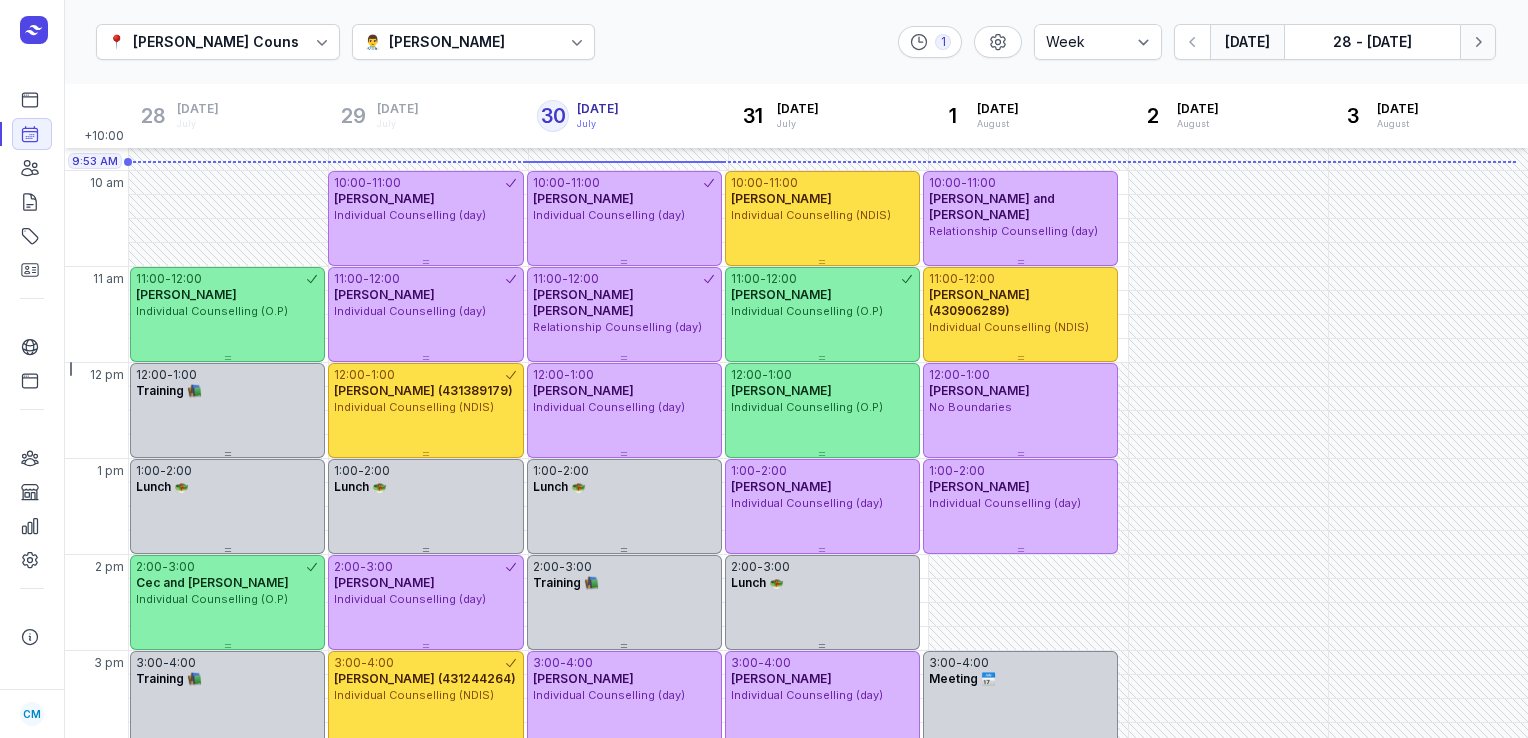 click on "Next week" 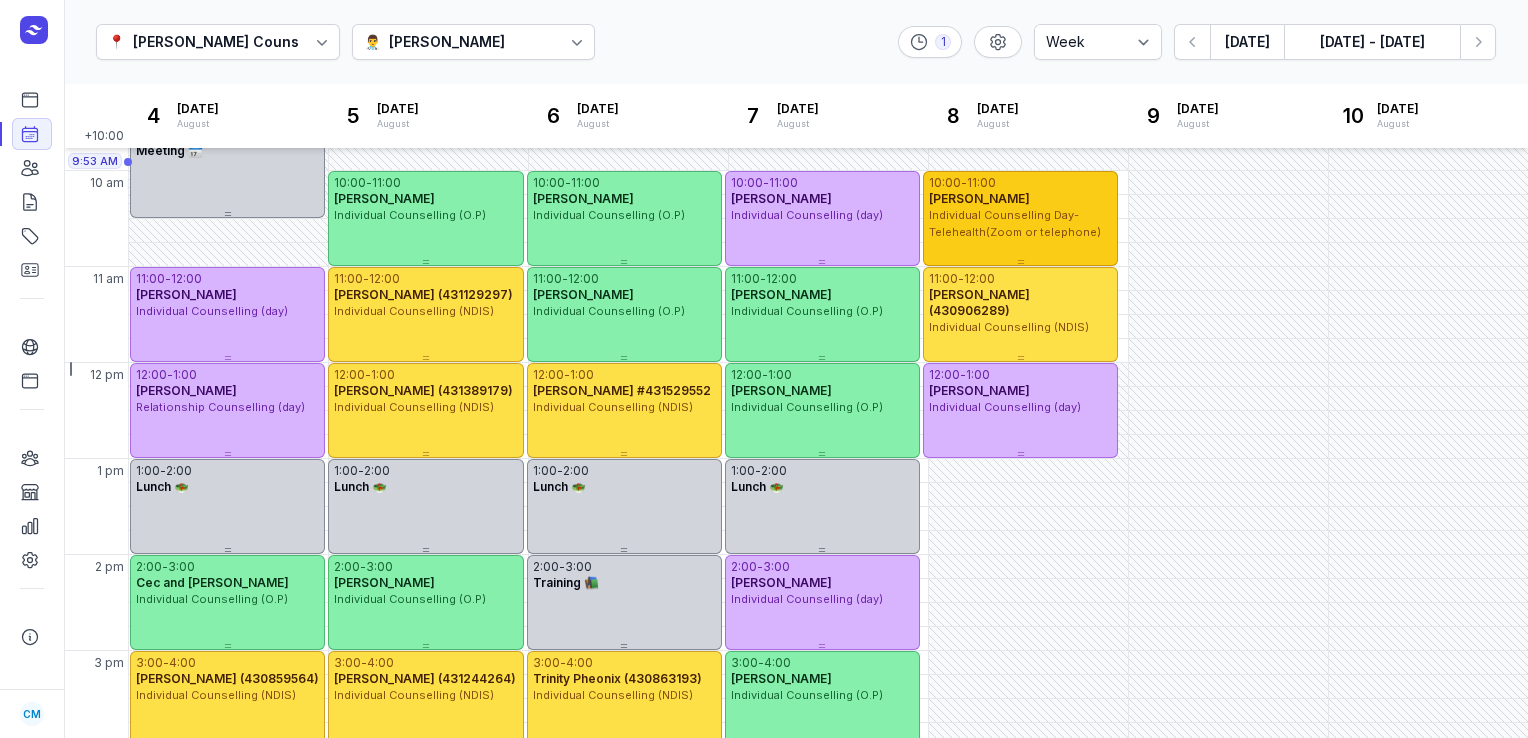 click on "10:00  -  11:00" at bounding box center (1020, 183) 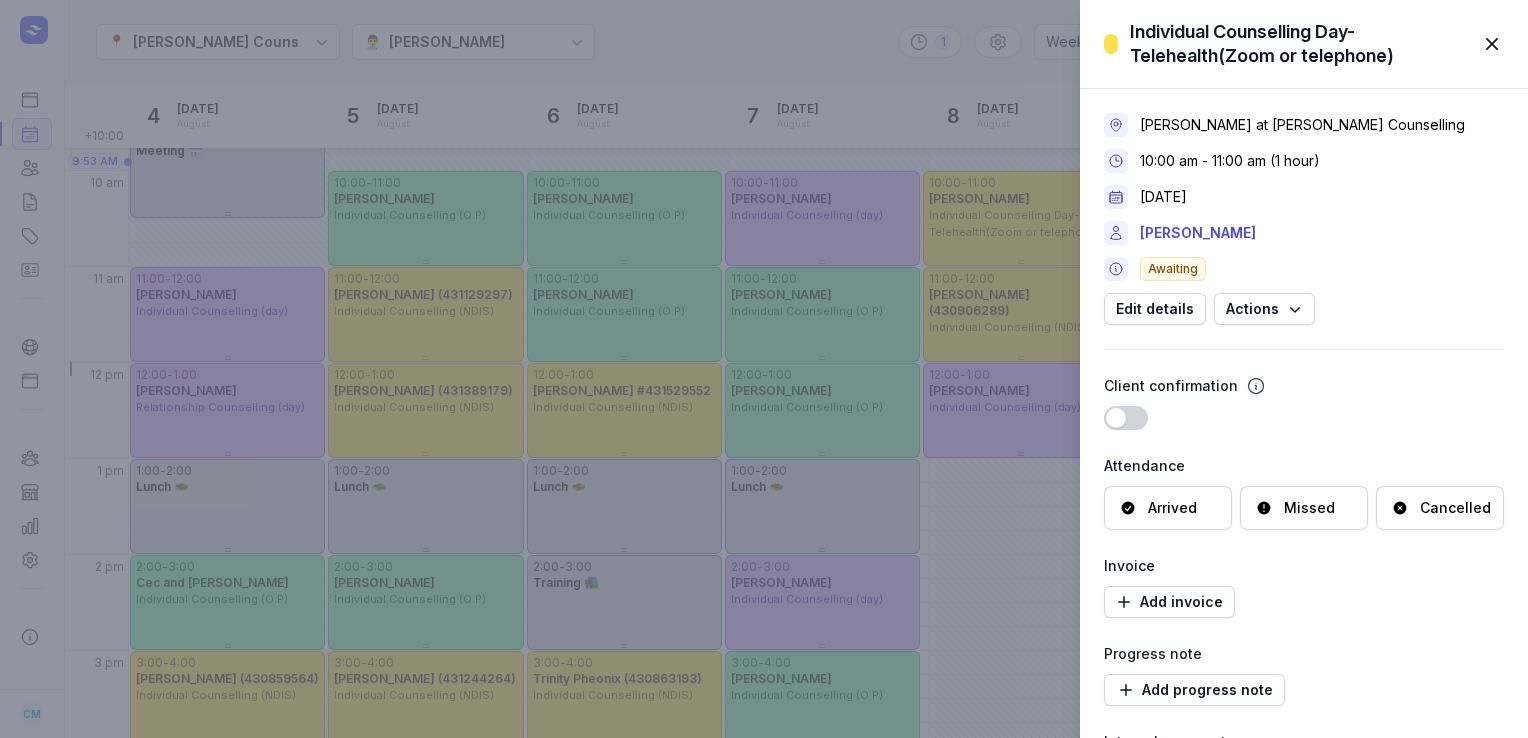 click on "Cancelled" at bounding box center (1455, 508) 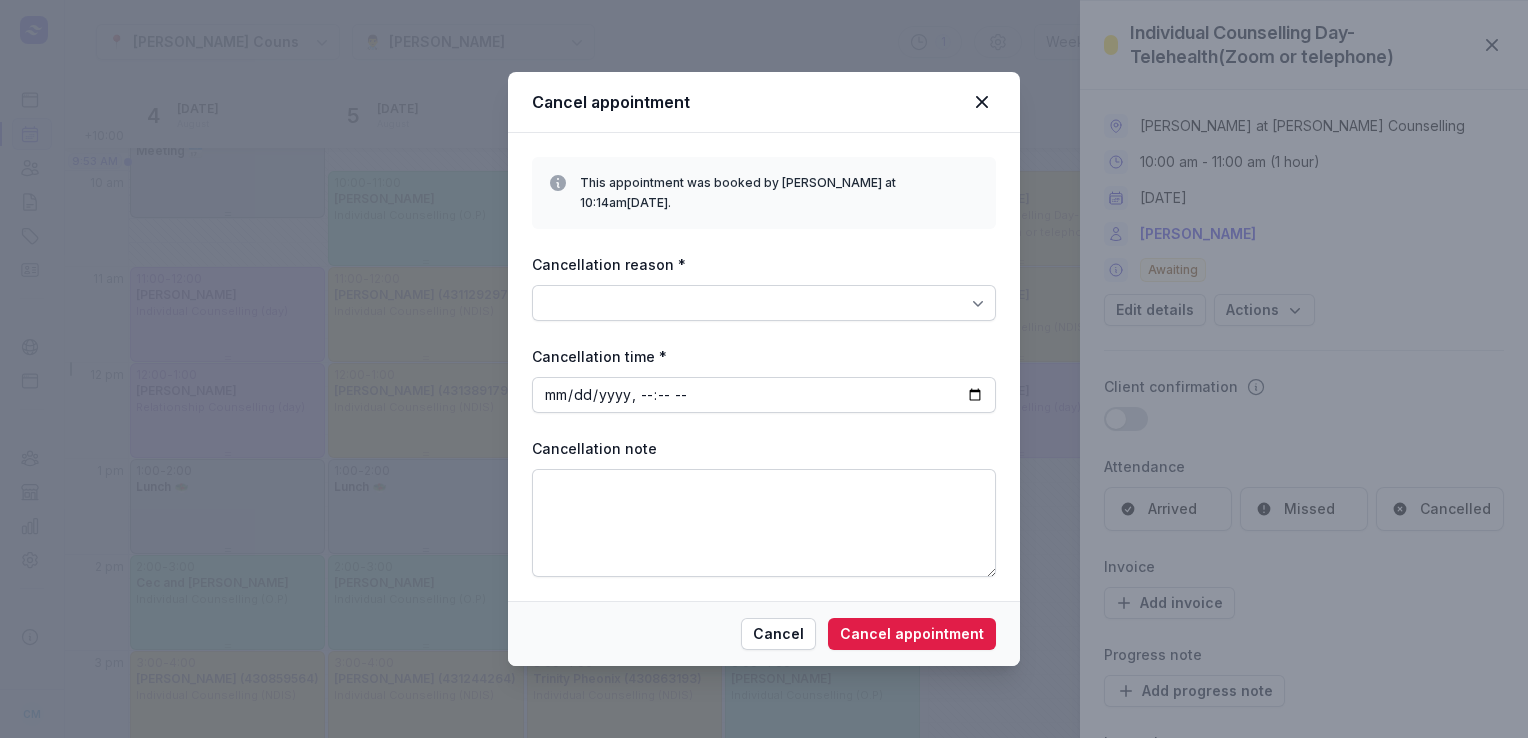 click at bounding box center [764, 303] 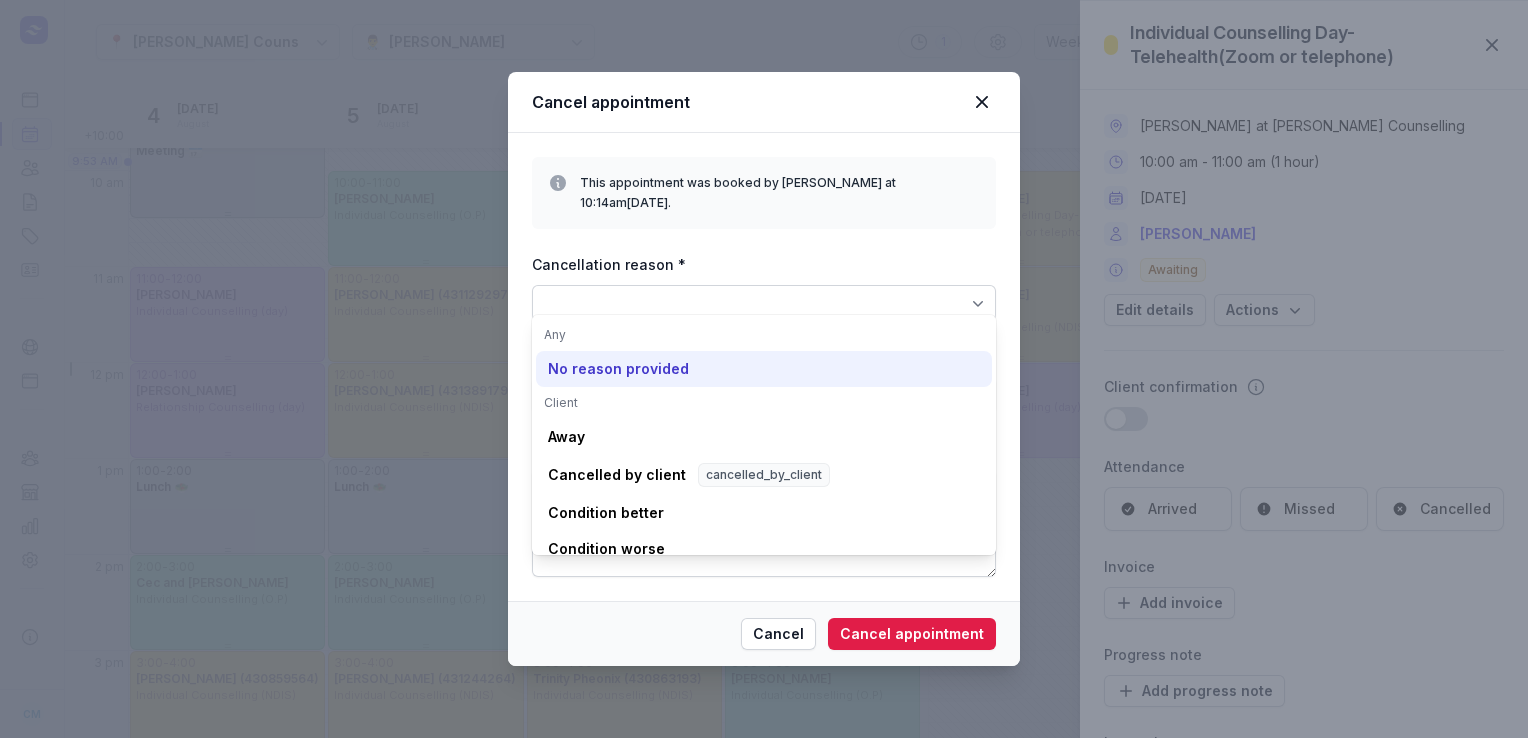 click on "No reason provided" 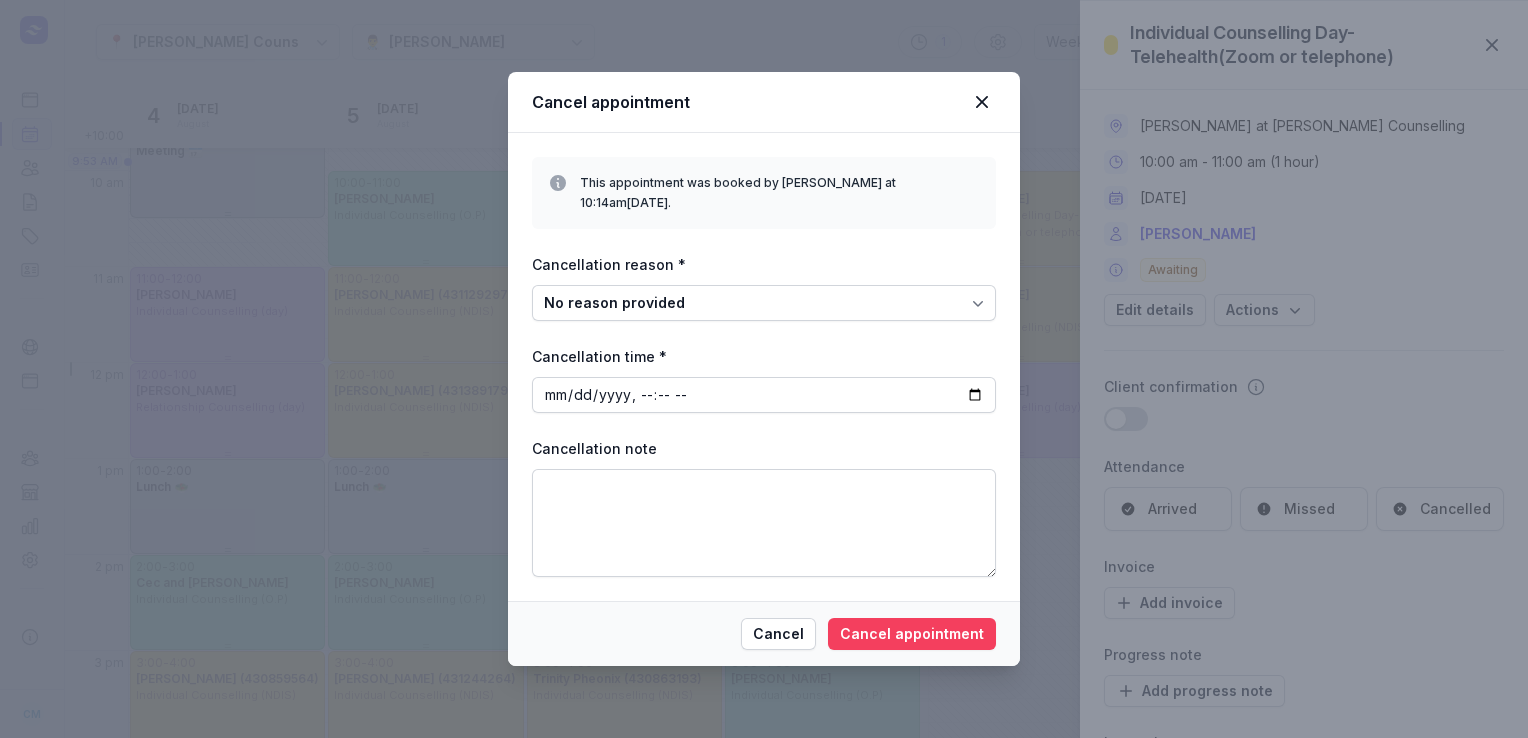 click on "Cancel appointment" at bounding box center [912, 634] 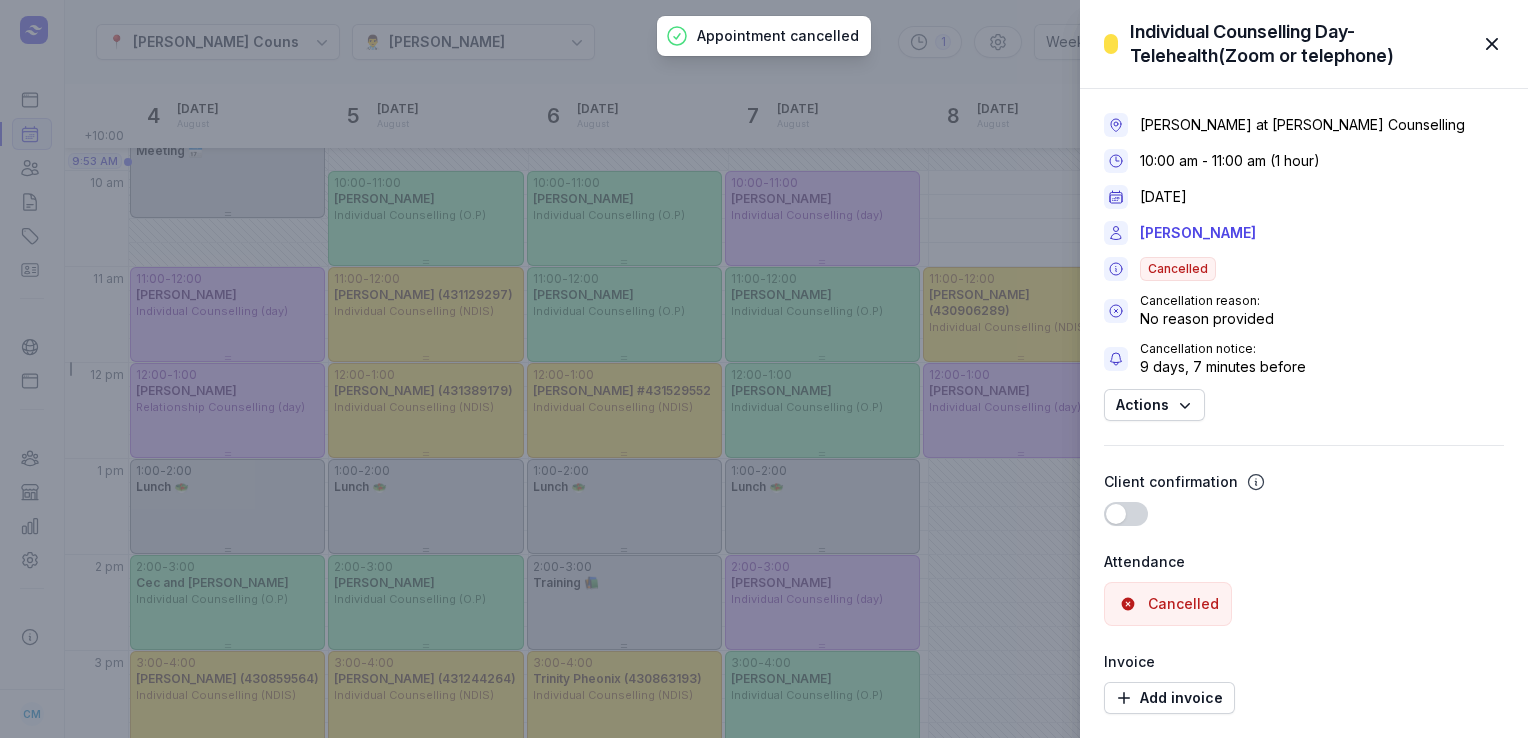 click at bounding box center [1492, 44] 